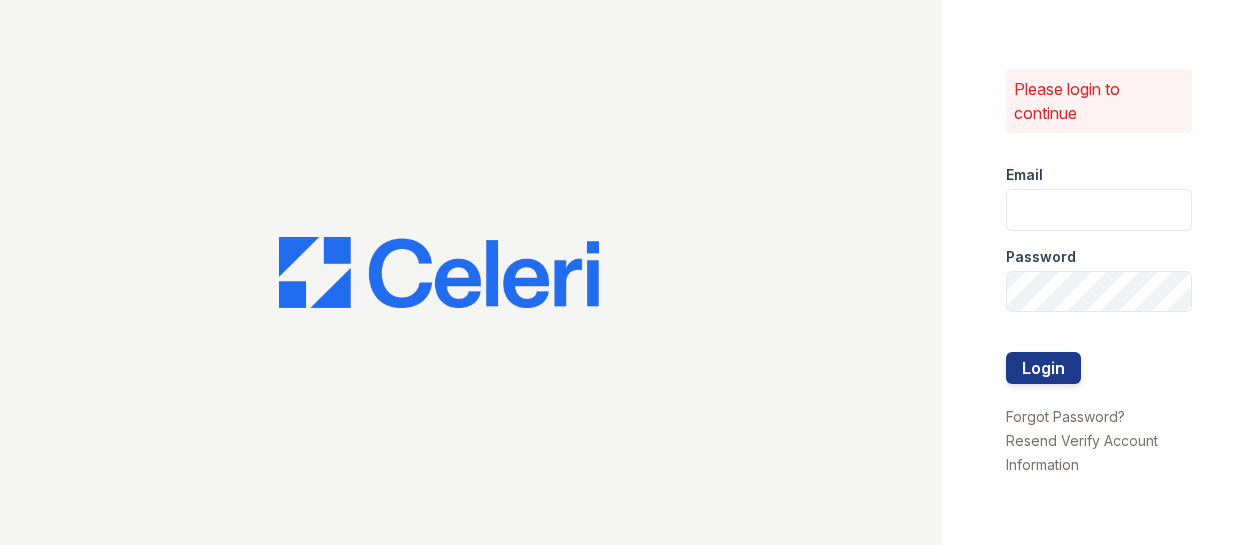 scroll, scrollTop: 0, scrollLeft: 0, axis: both 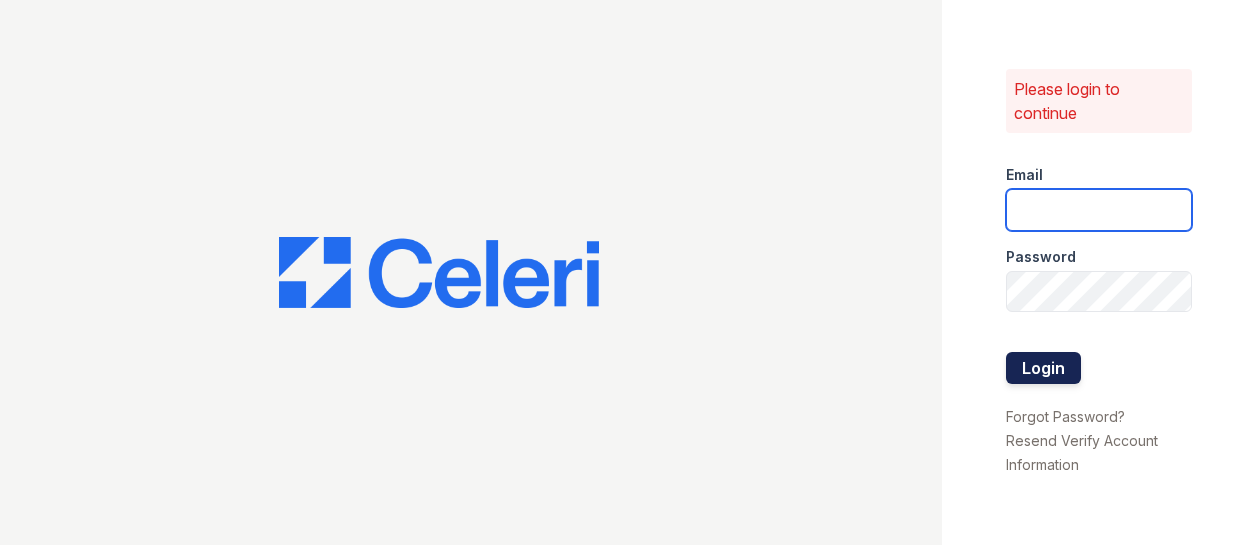 type on "[USERNAME]@[DOMAIN].com" 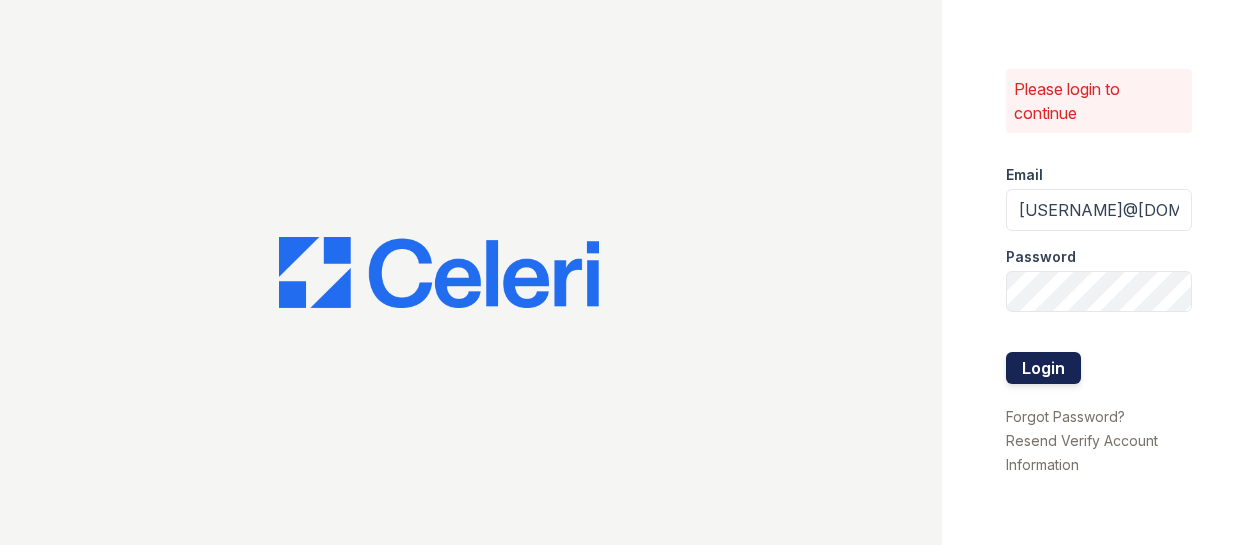 click on "Login" at bounding box center [1043, 368] 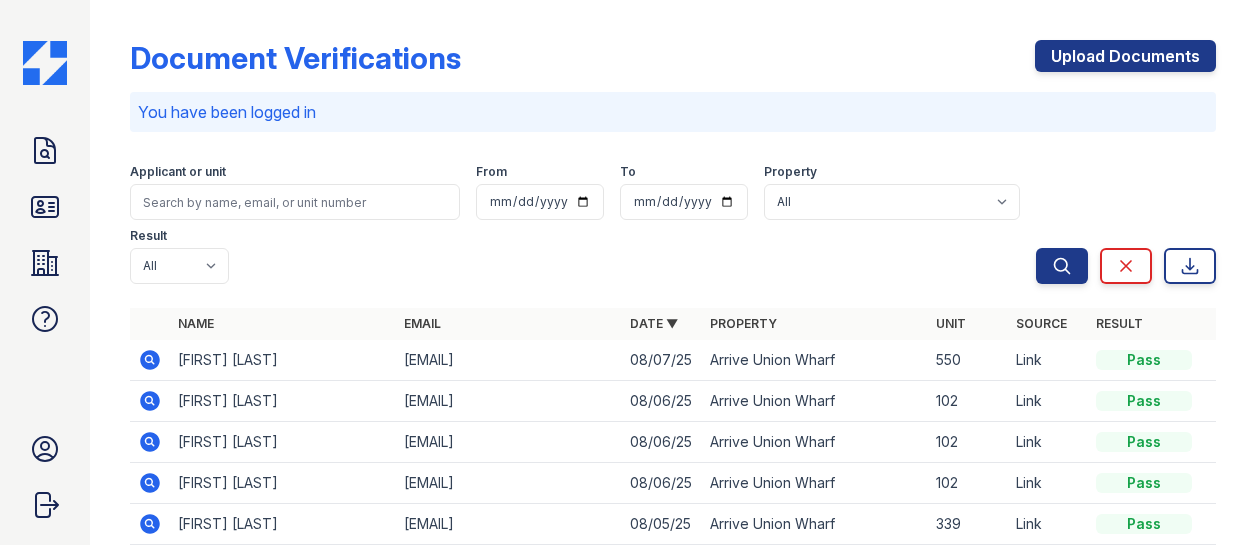 scroll, scrollTop: 0, scrollLeft: 0, axis: both 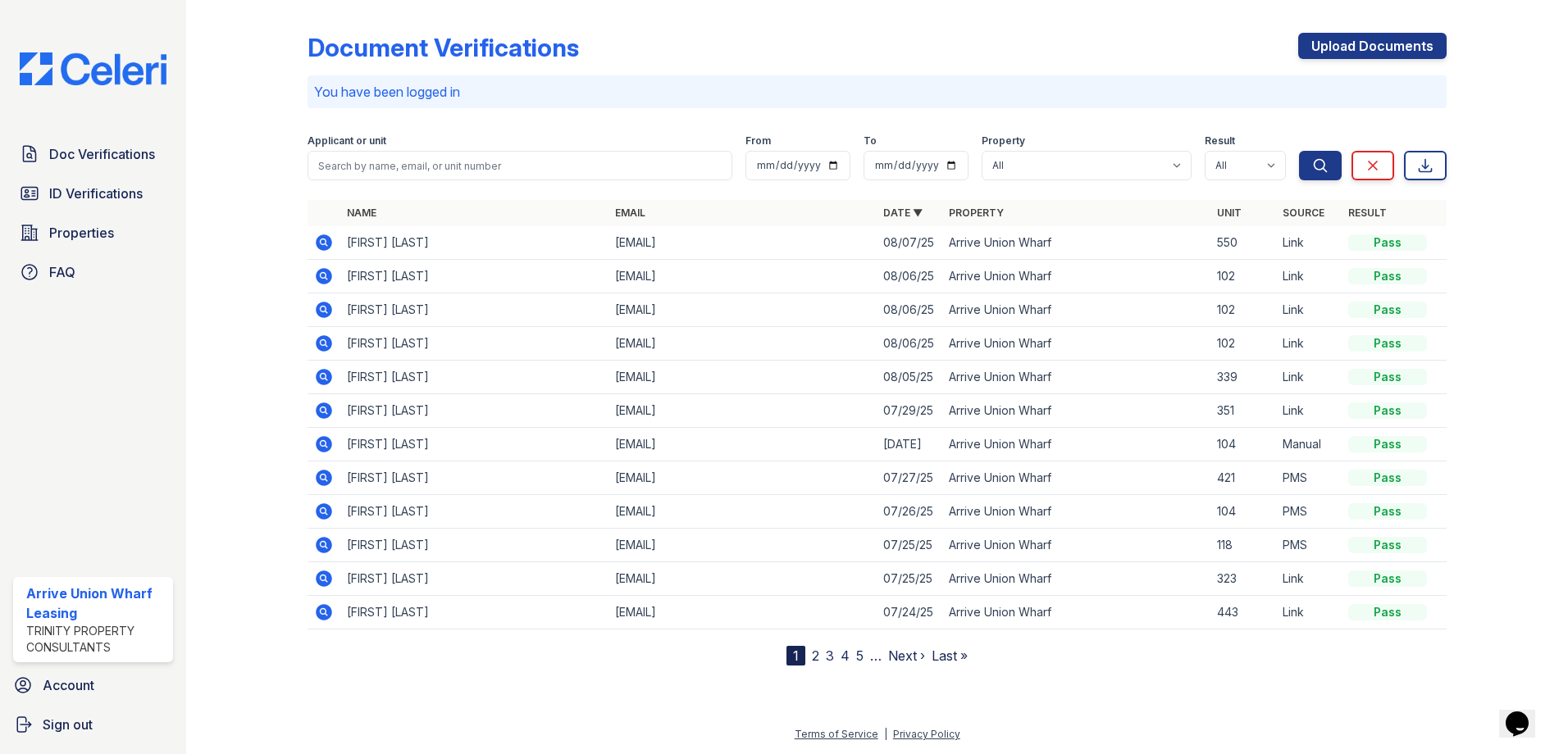 click on "2" at bounding box center [815, 656] 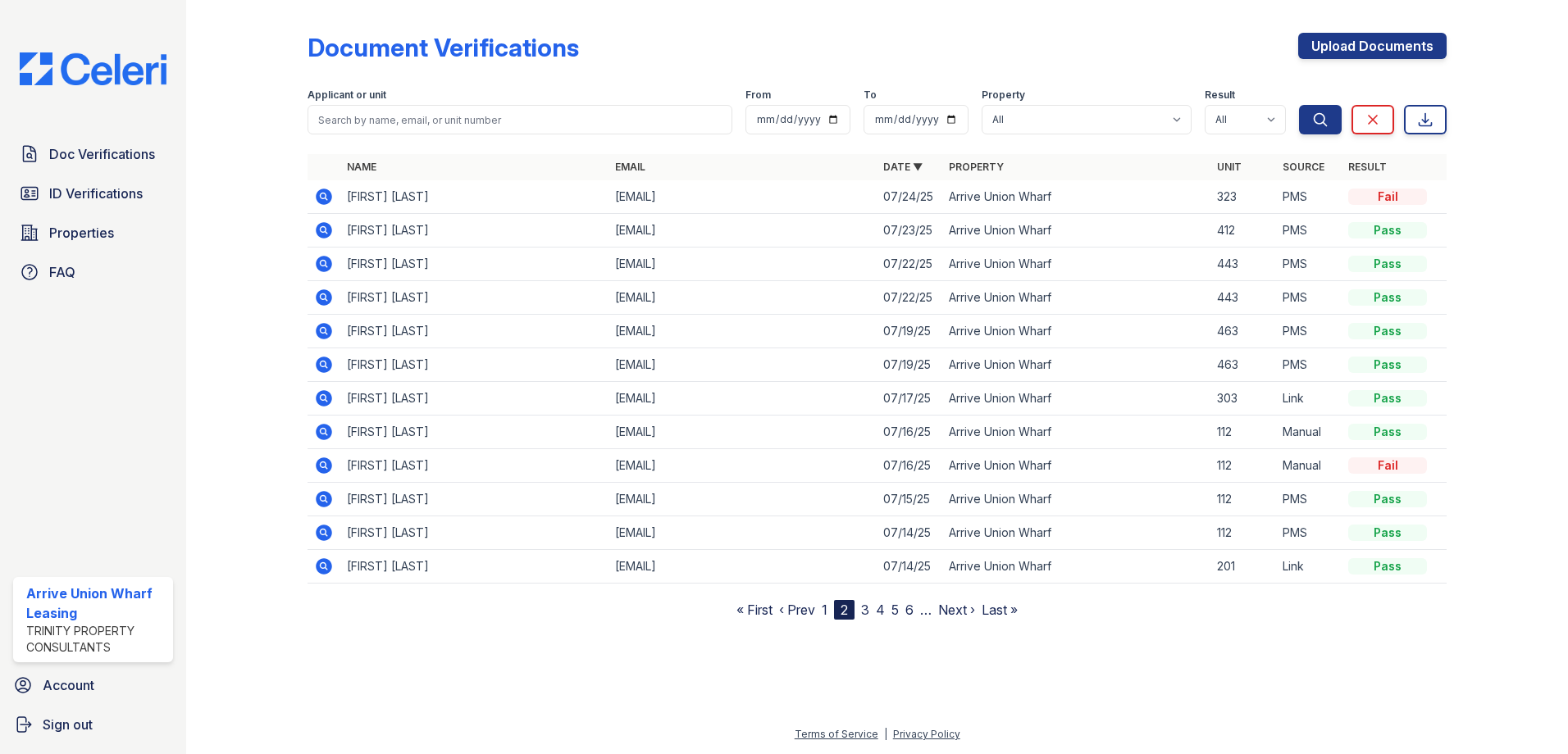 click on "1" at bounding box center (824, 610) 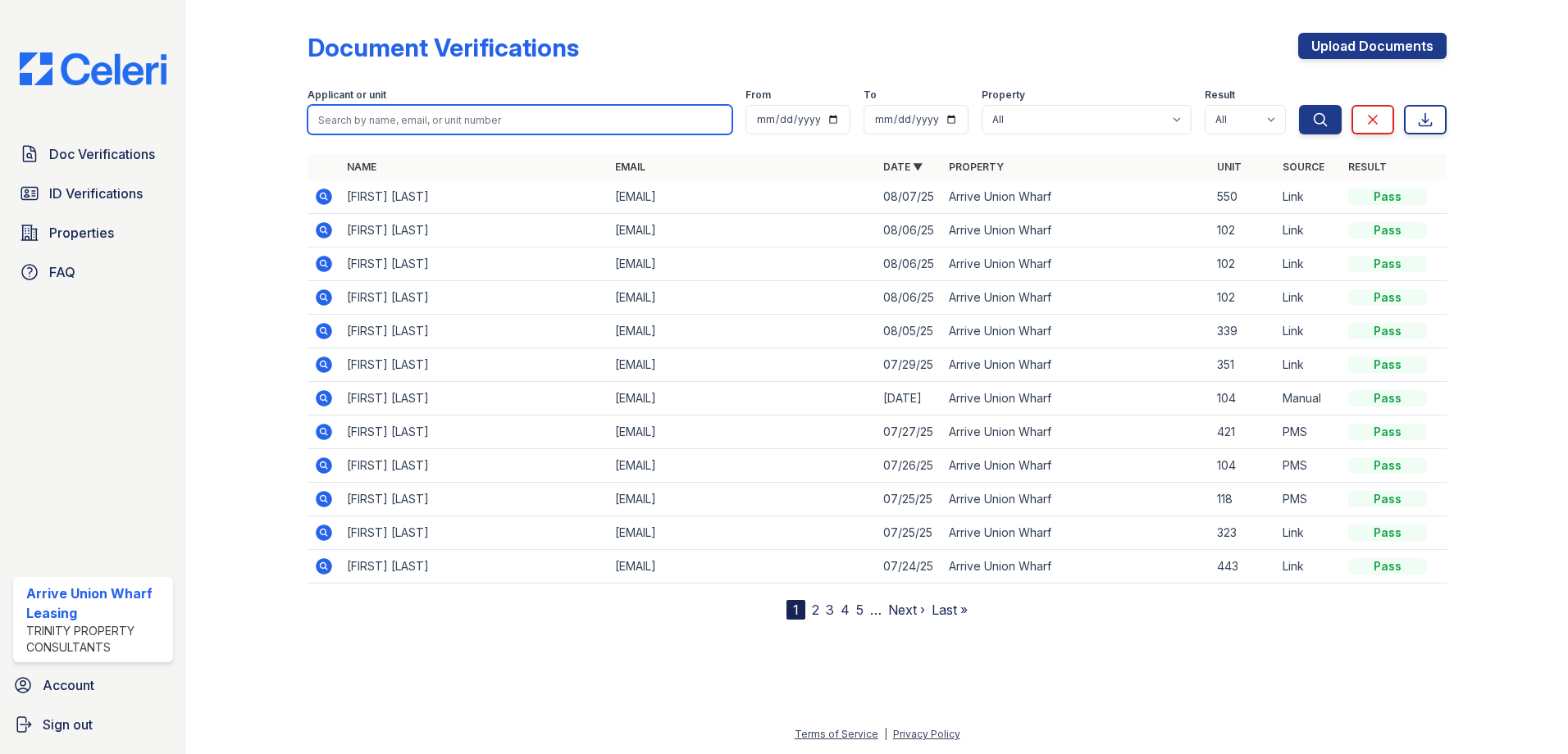 click at bounding box center [520, 120] 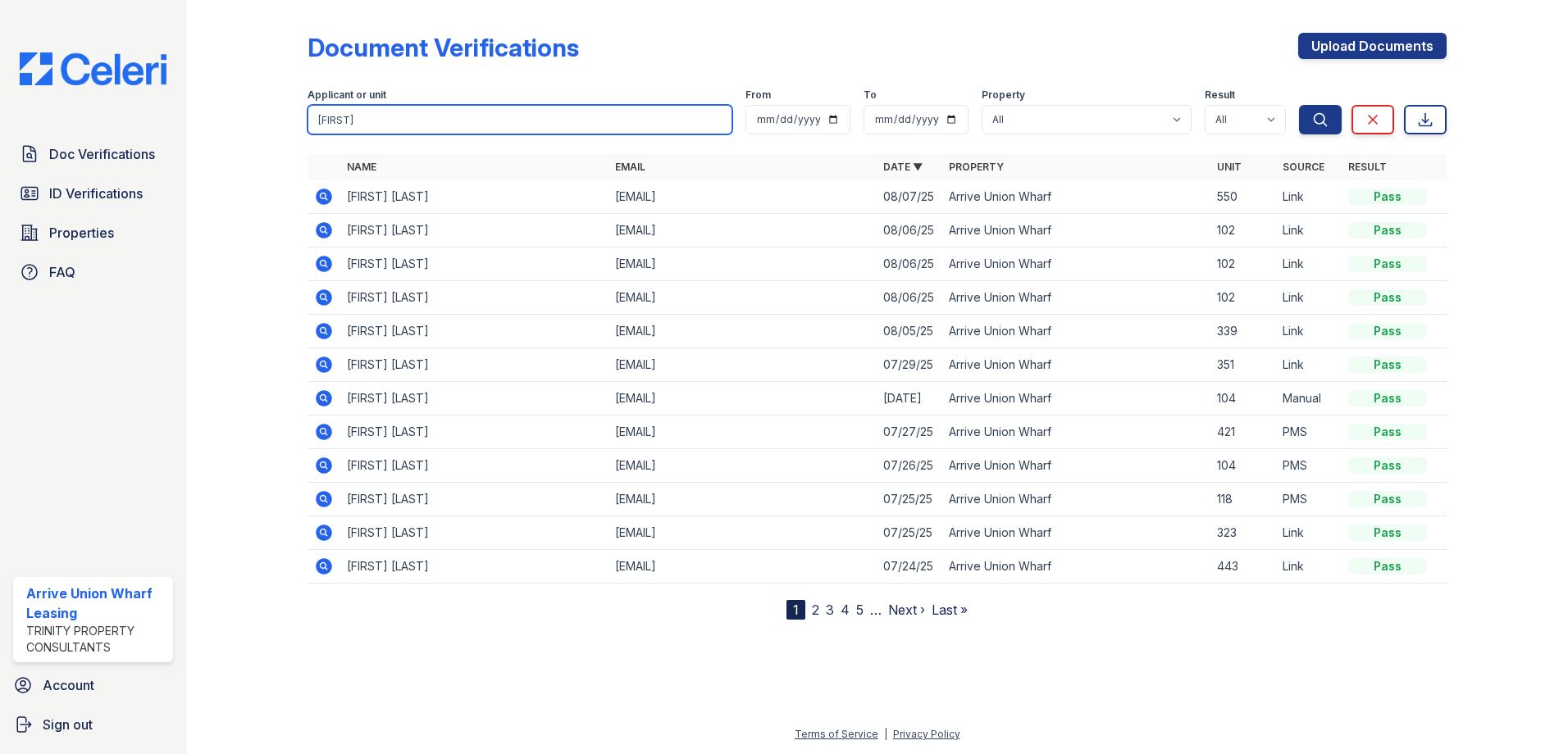 type on "daniel" 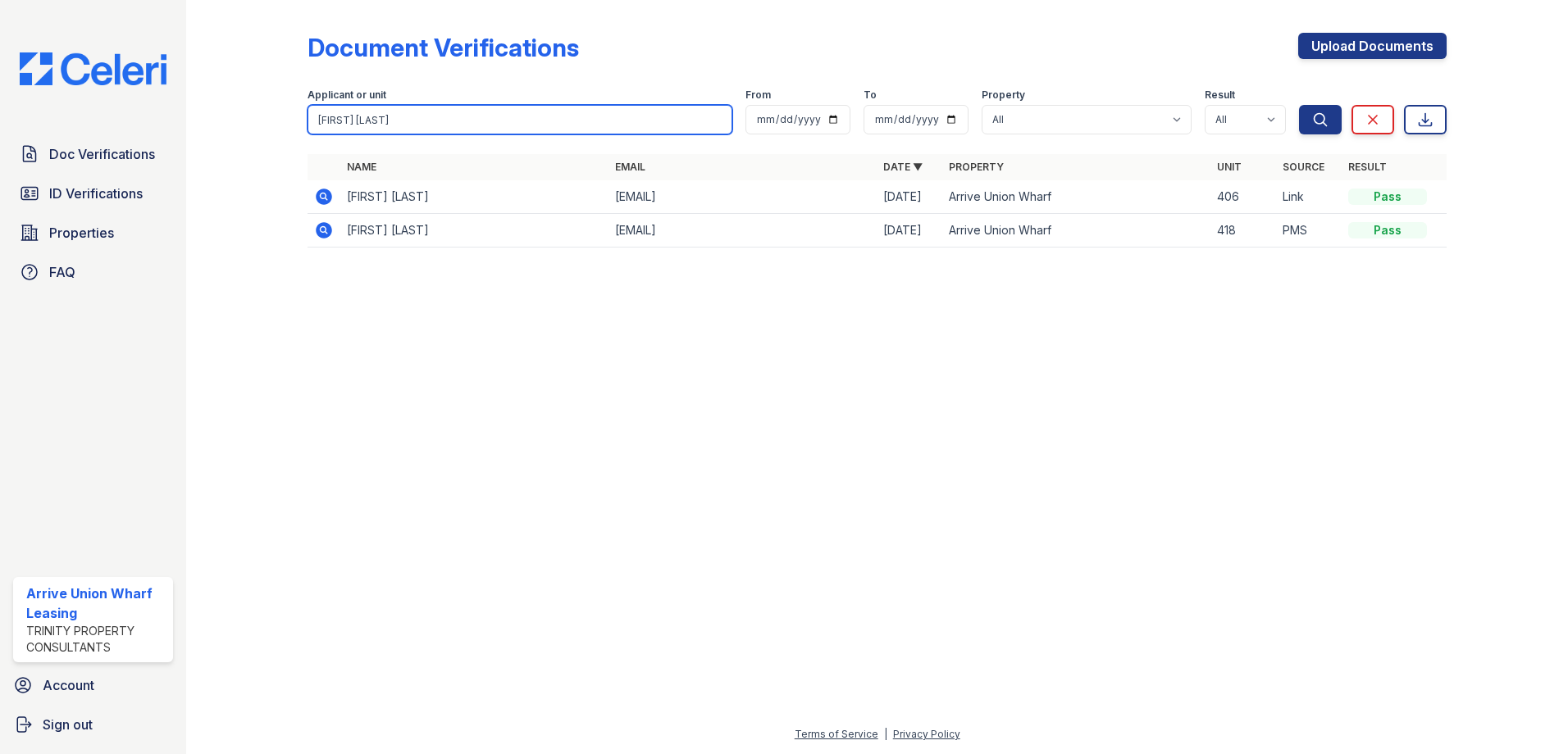 type on "daniel stern" 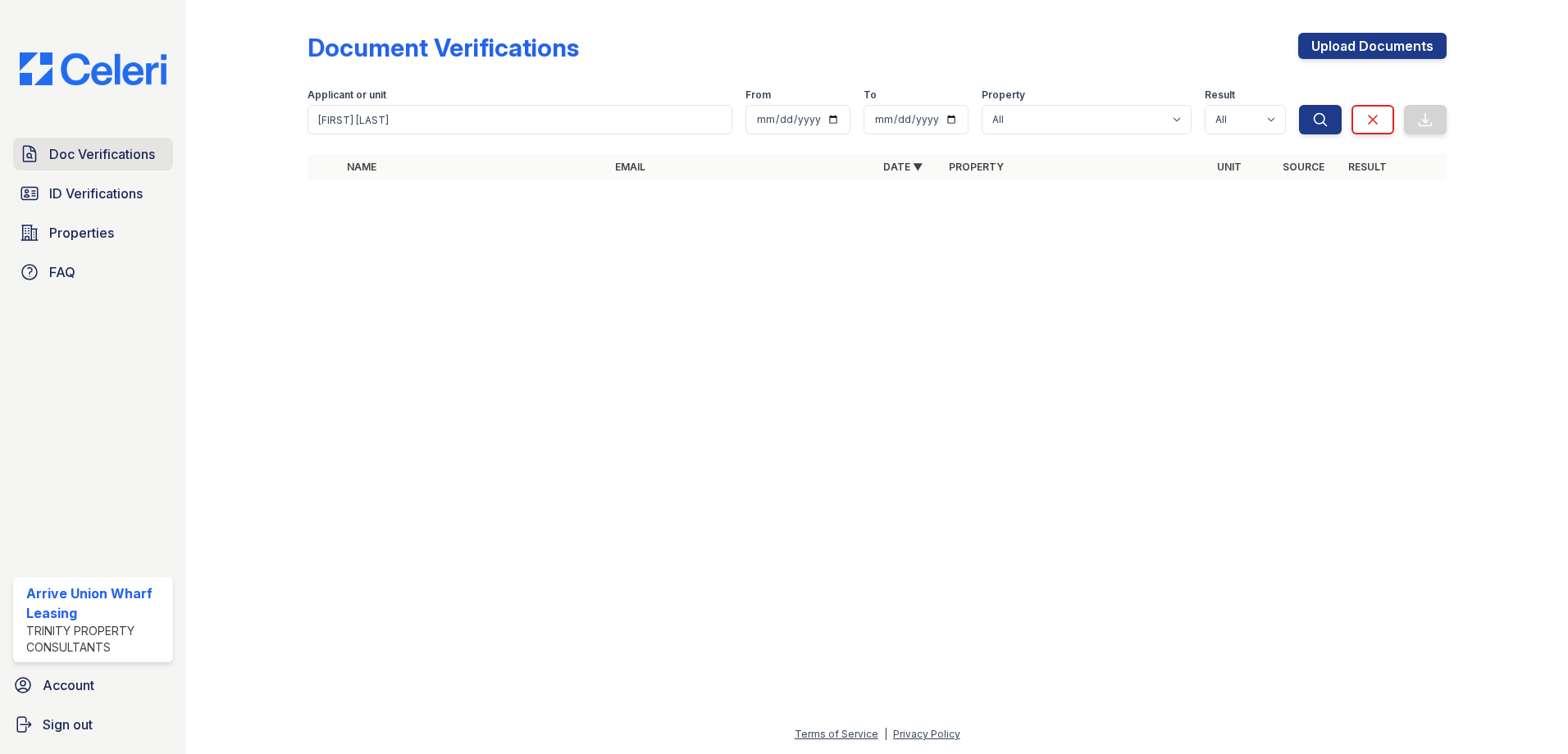 click on "Doc Verifications" at bounding box center [102, 154] 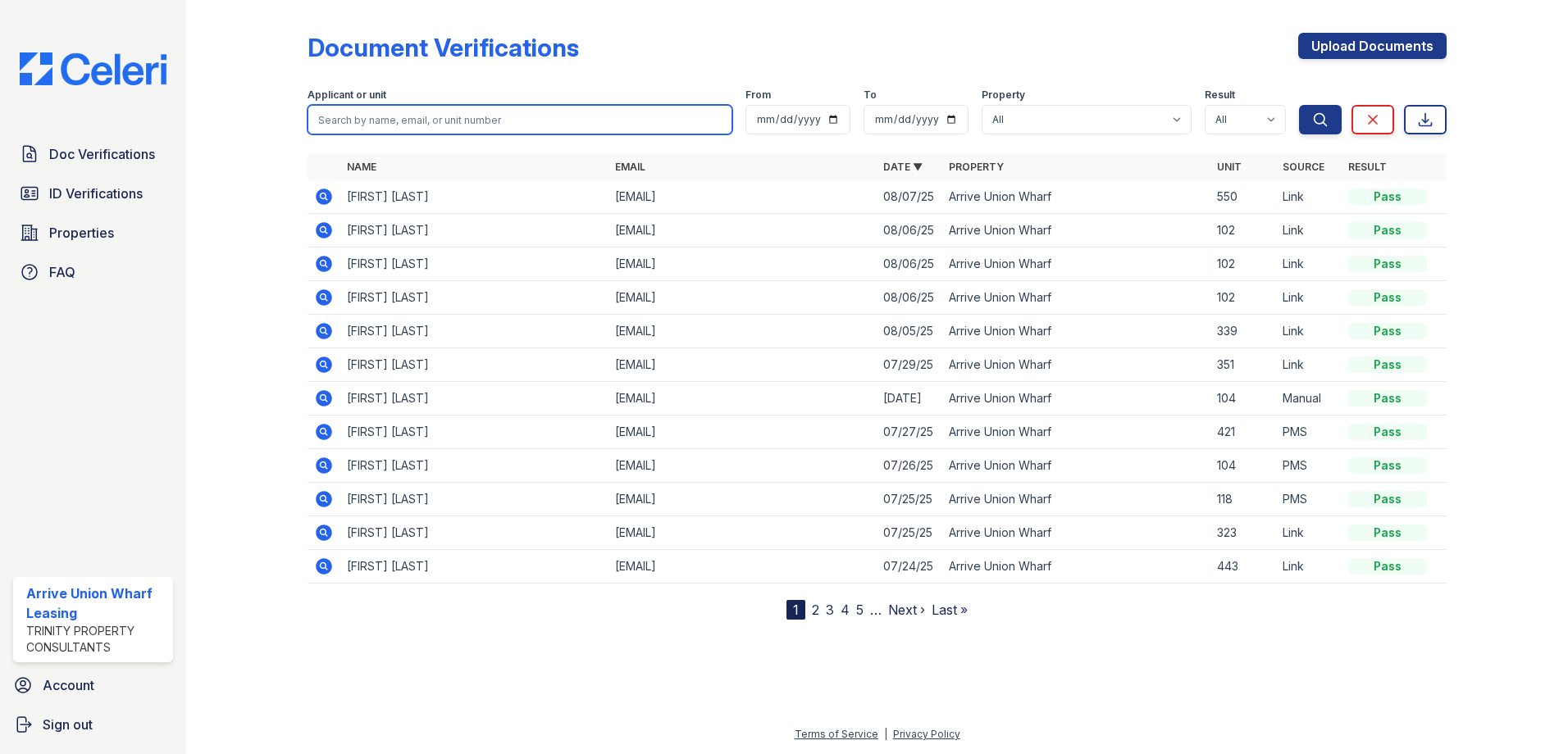 click at bounding box center [520, 120] 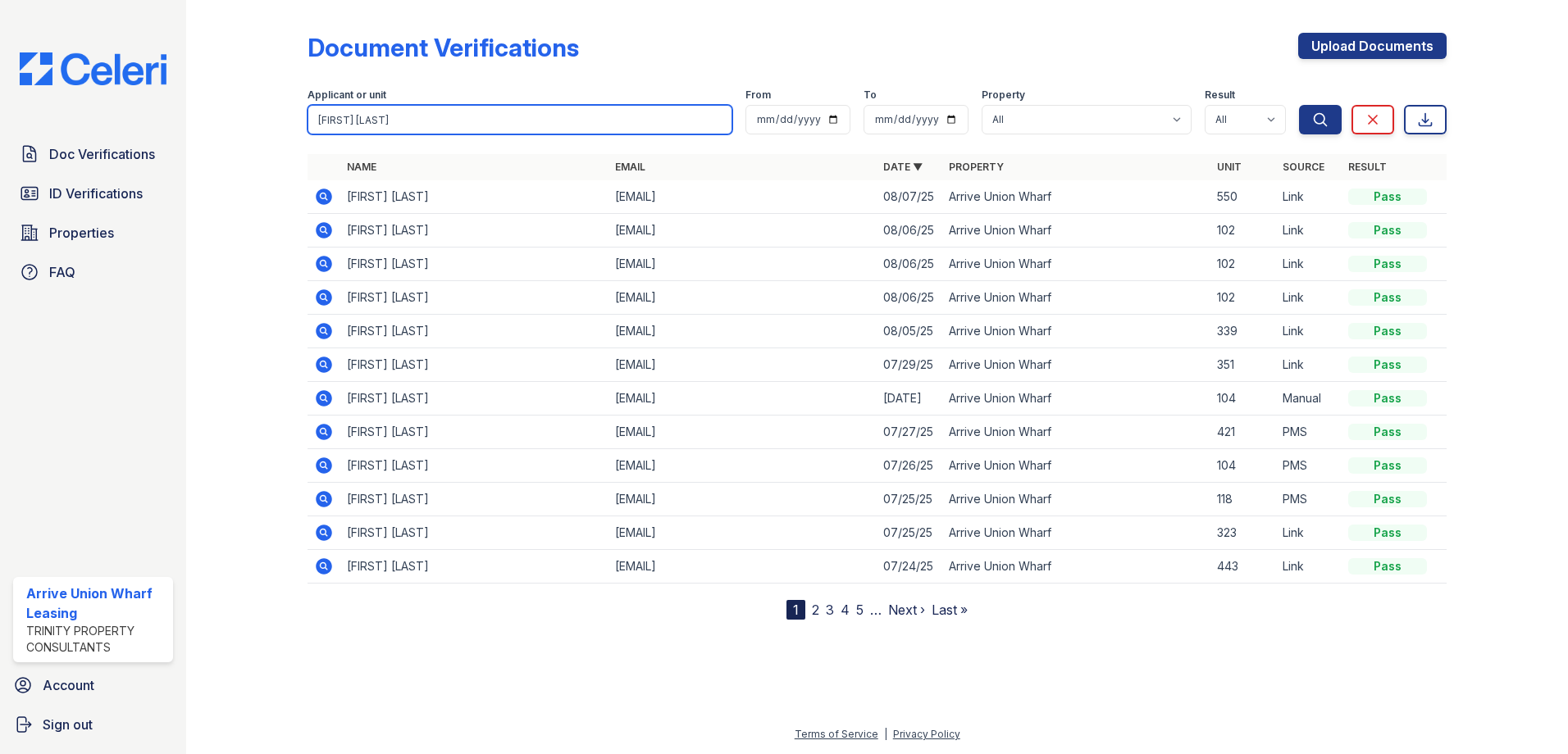 type on "daniel stern" 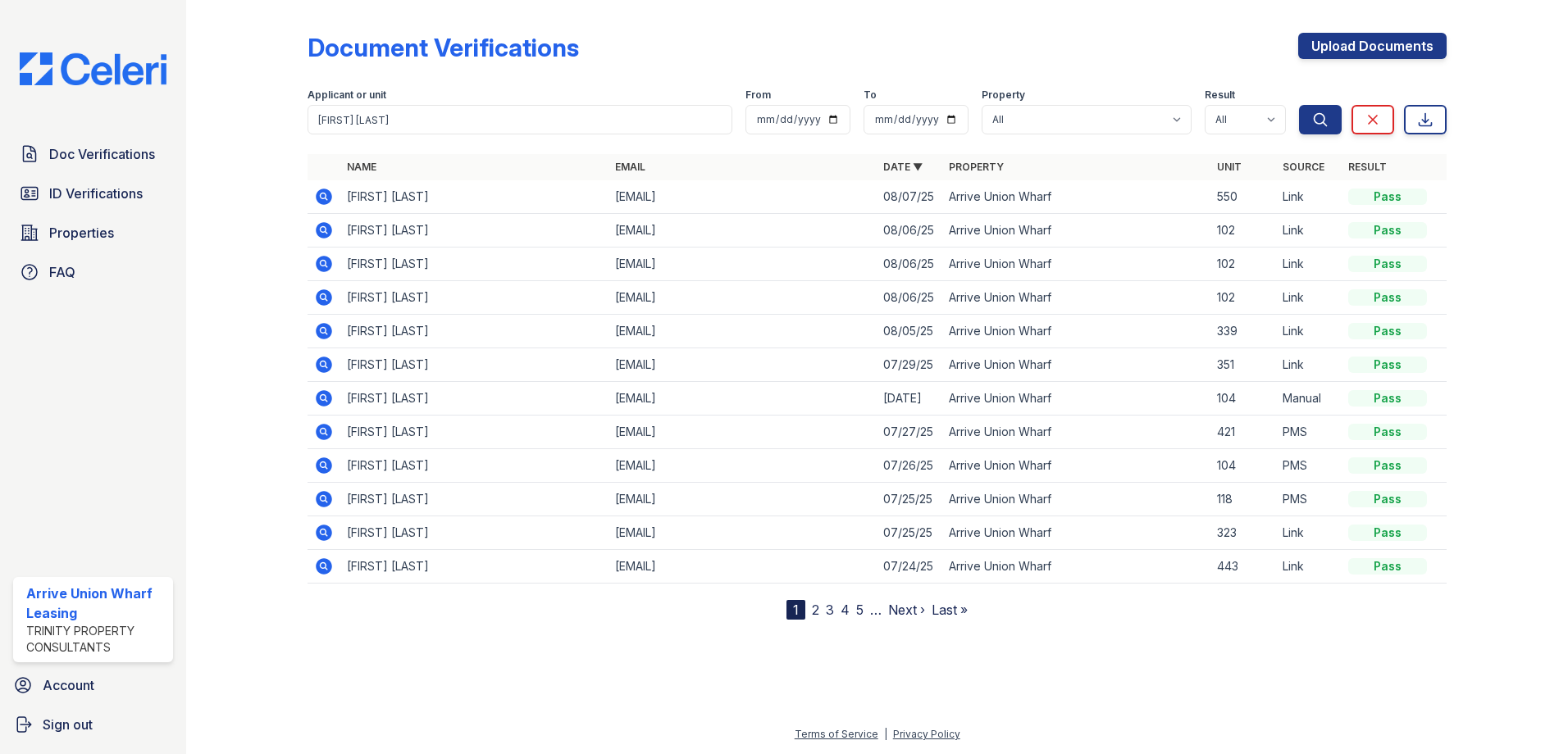 click 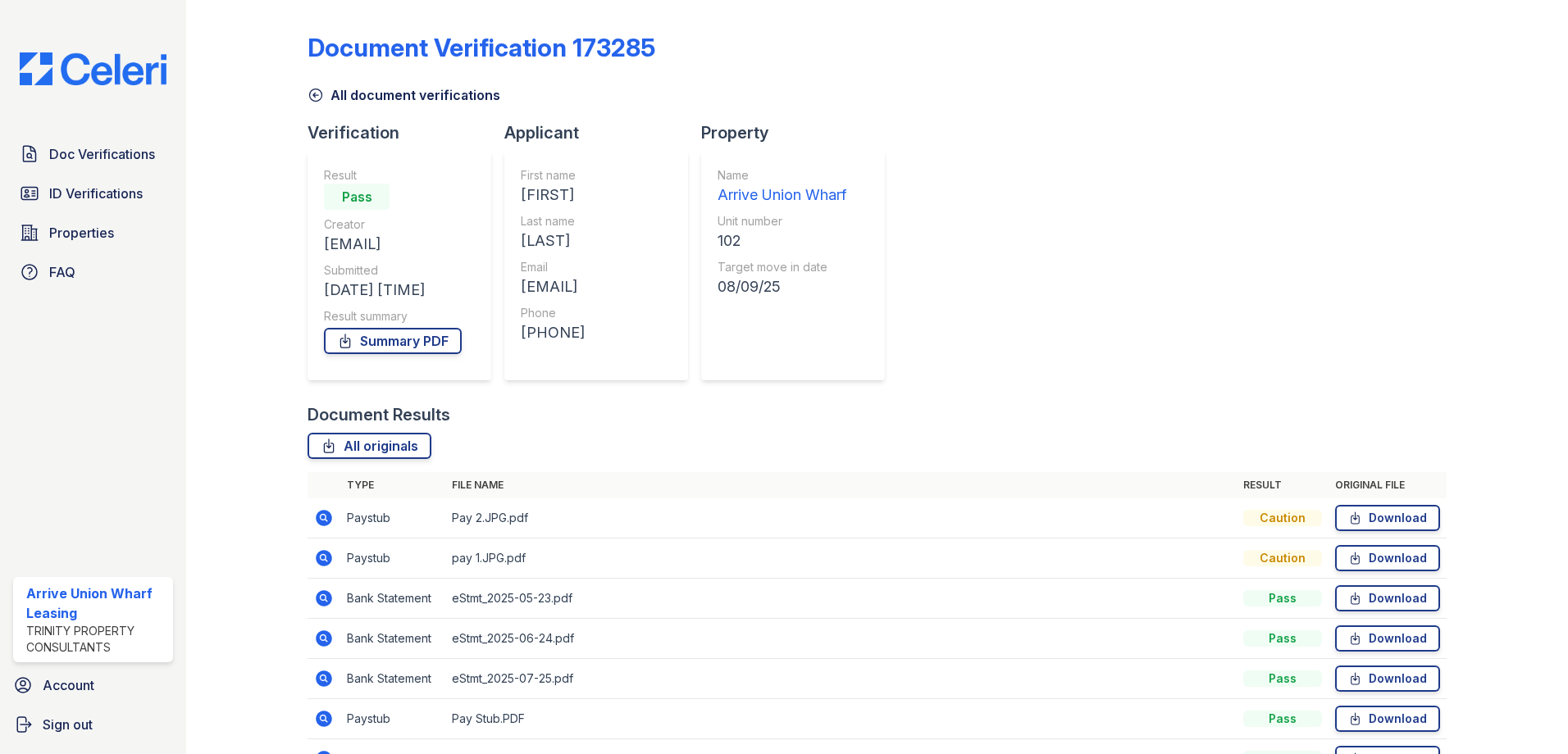 scroll, scrollTop: 0, scrollLeft: 0, axis: both 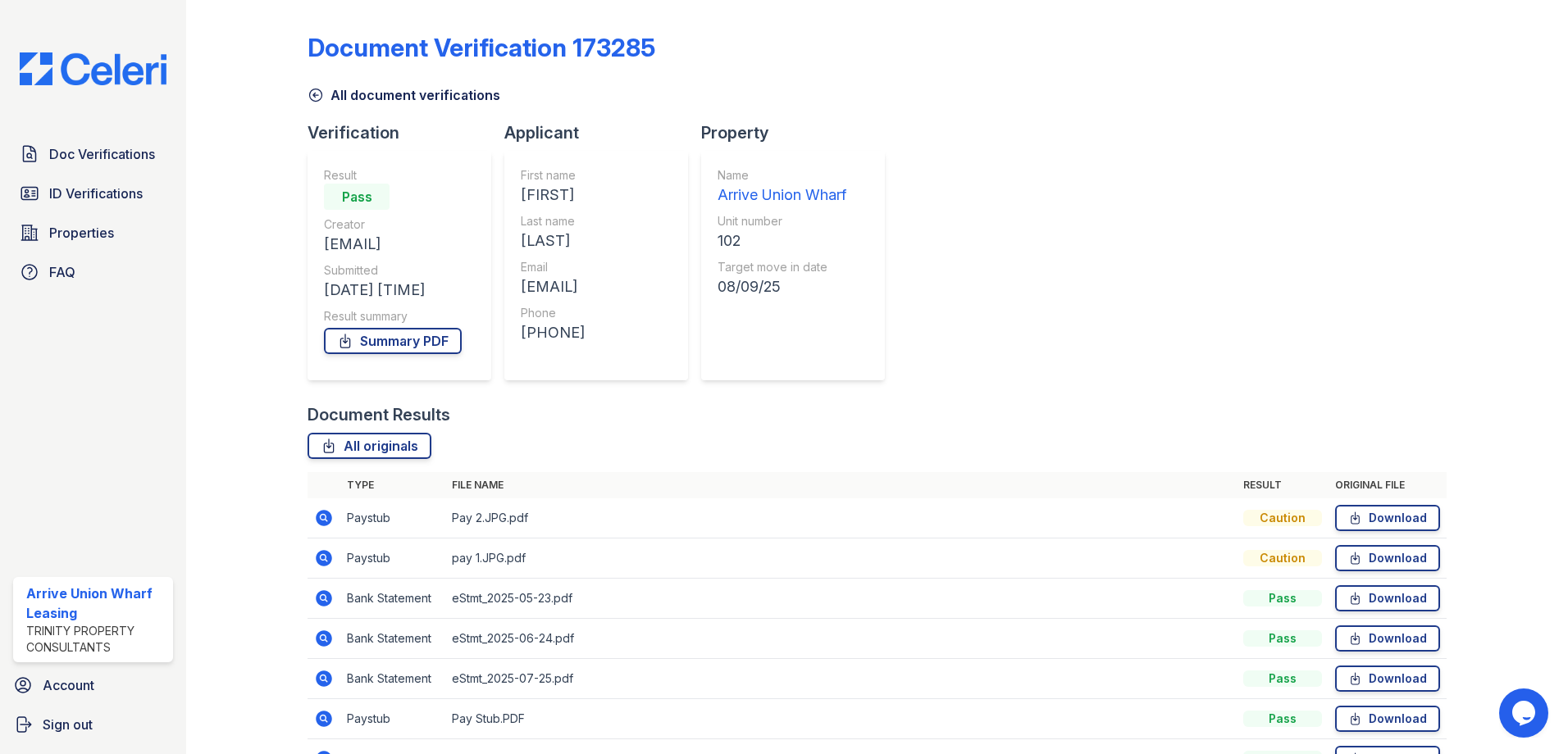 click 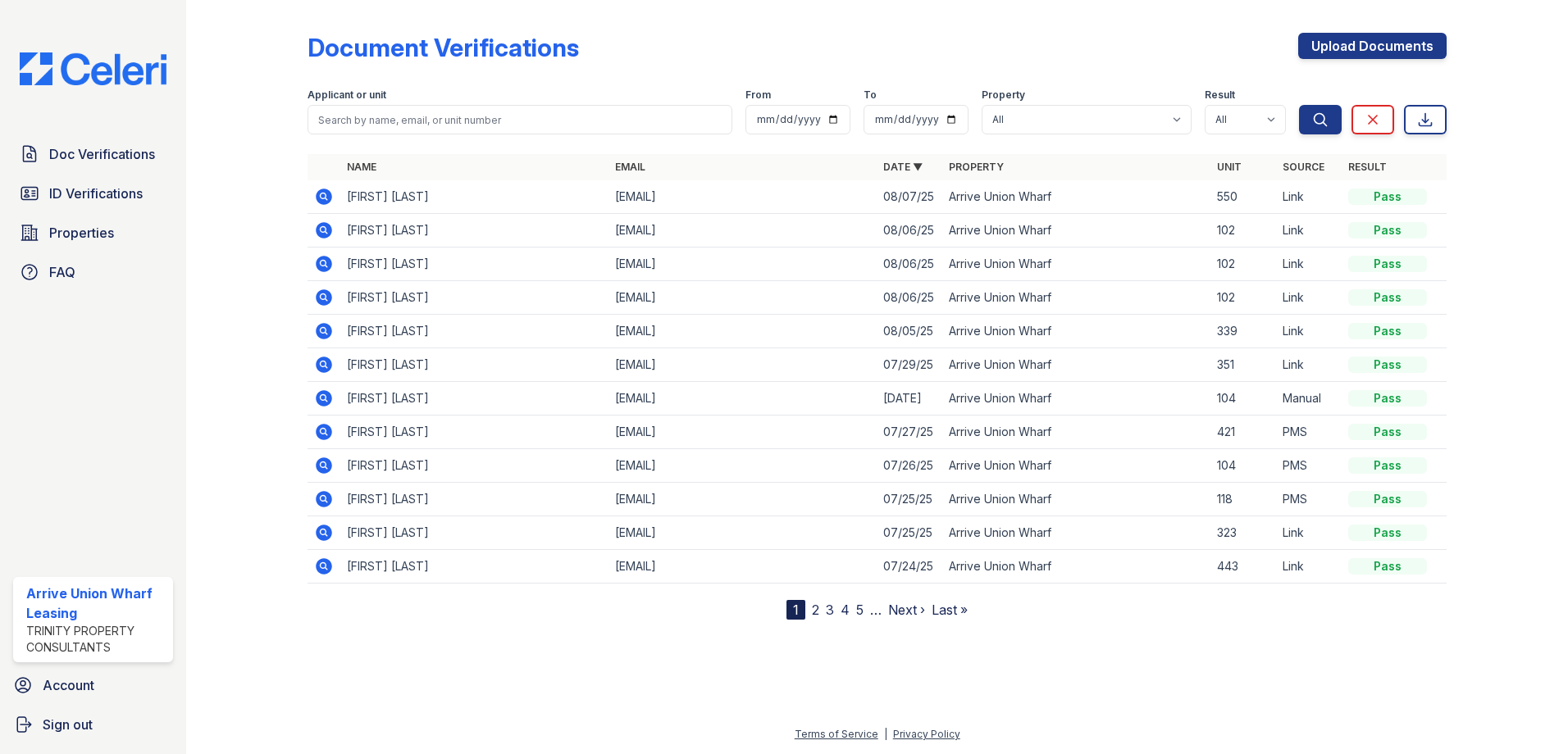 click 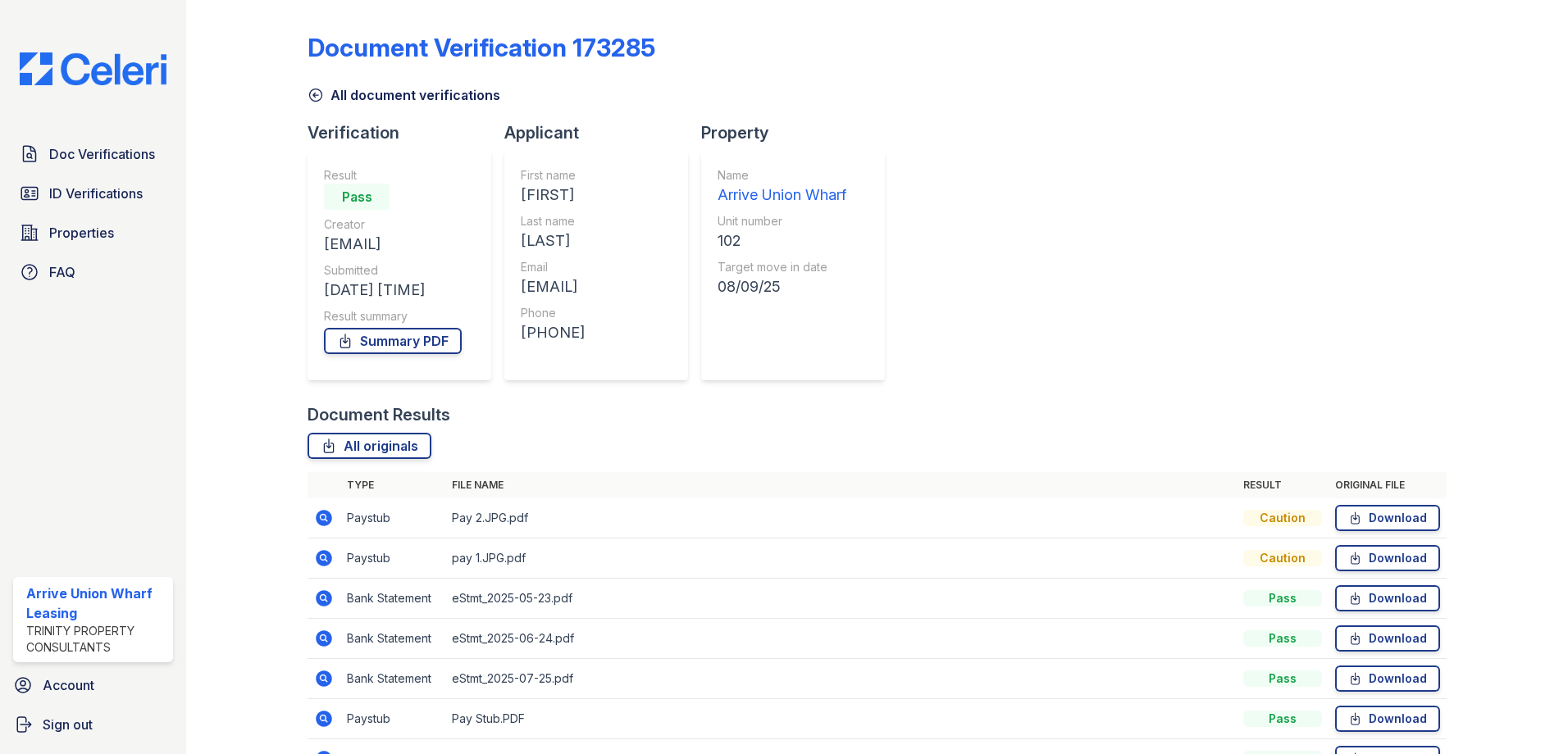 scroll, scrollTop: 0, scrollLeft: 0, axis: both 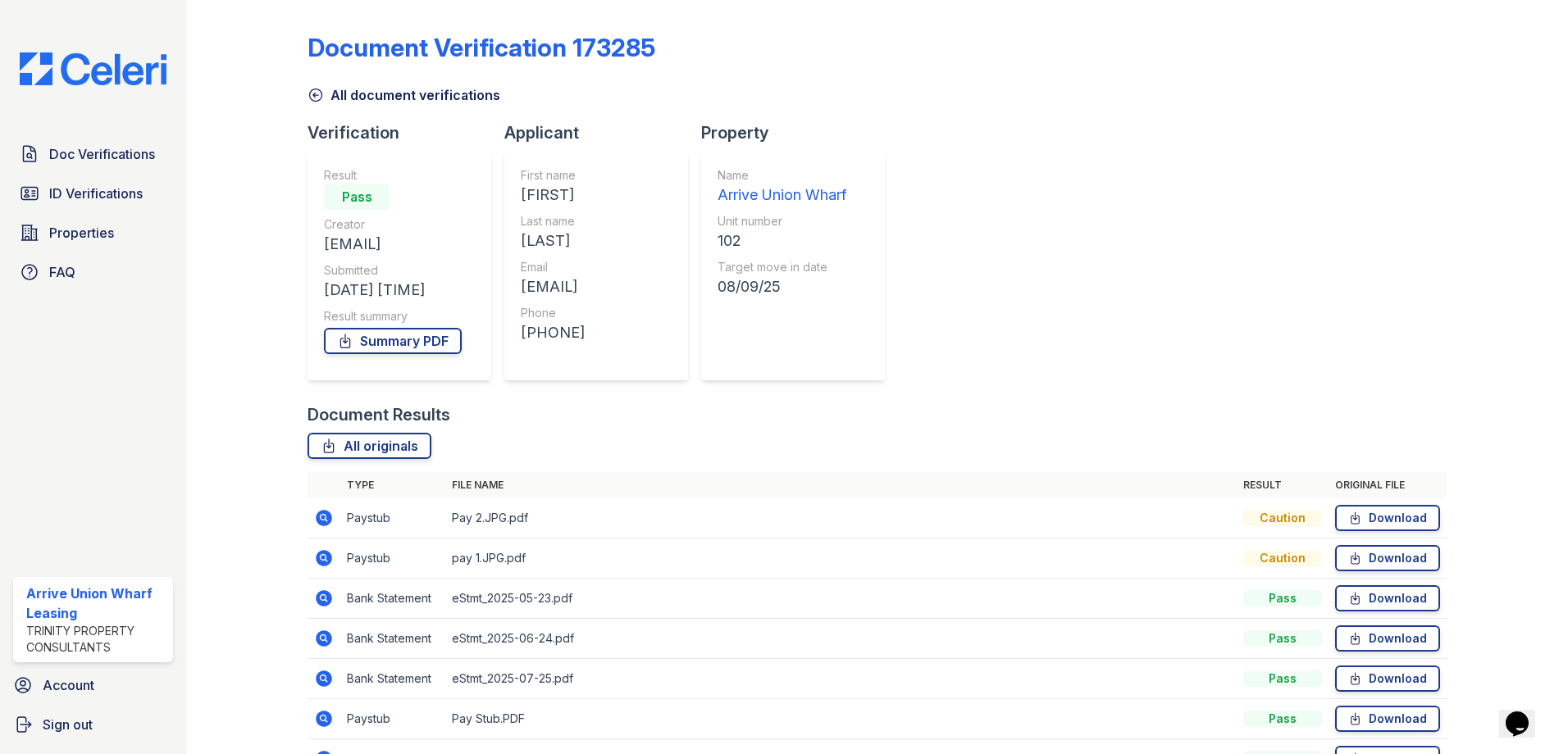 click 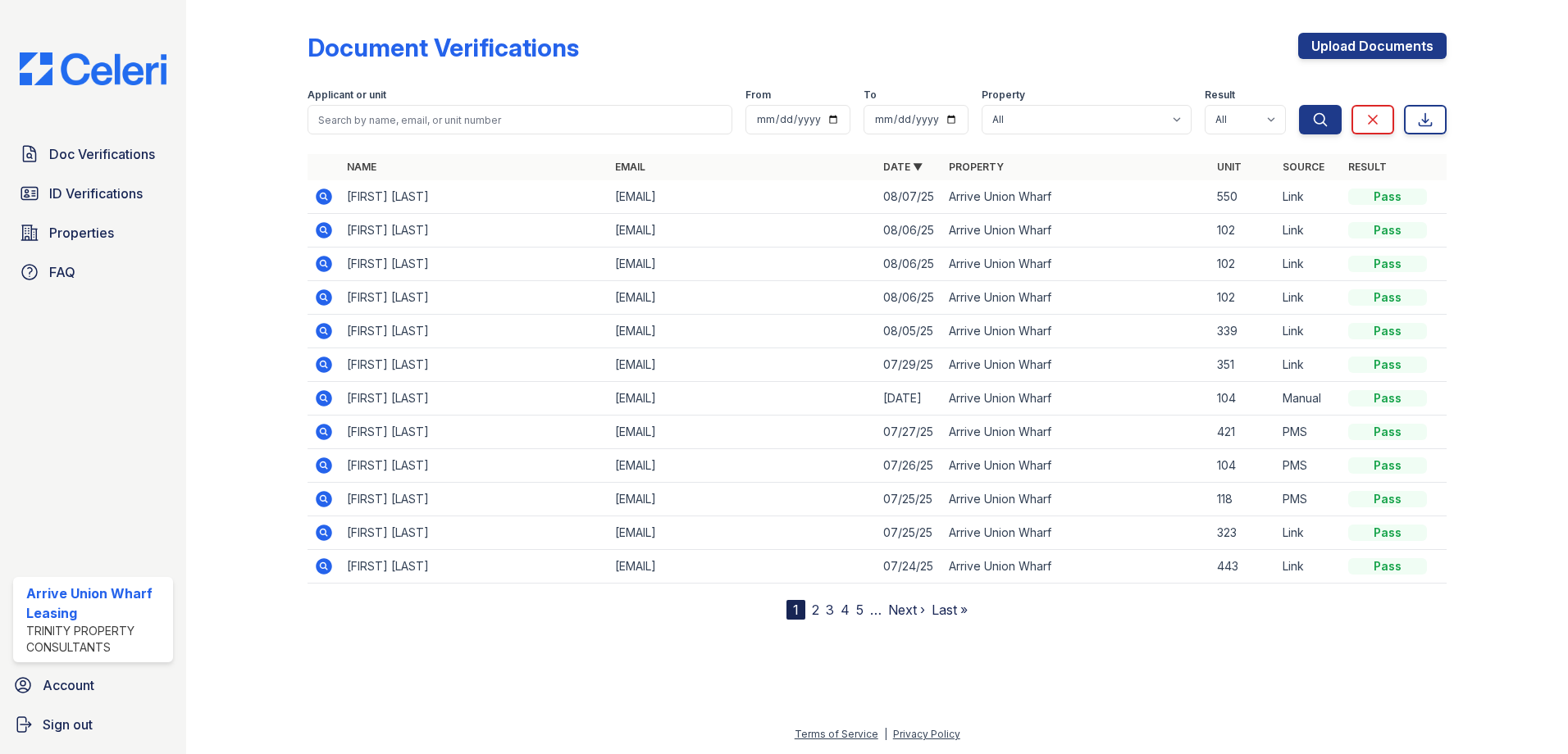 click 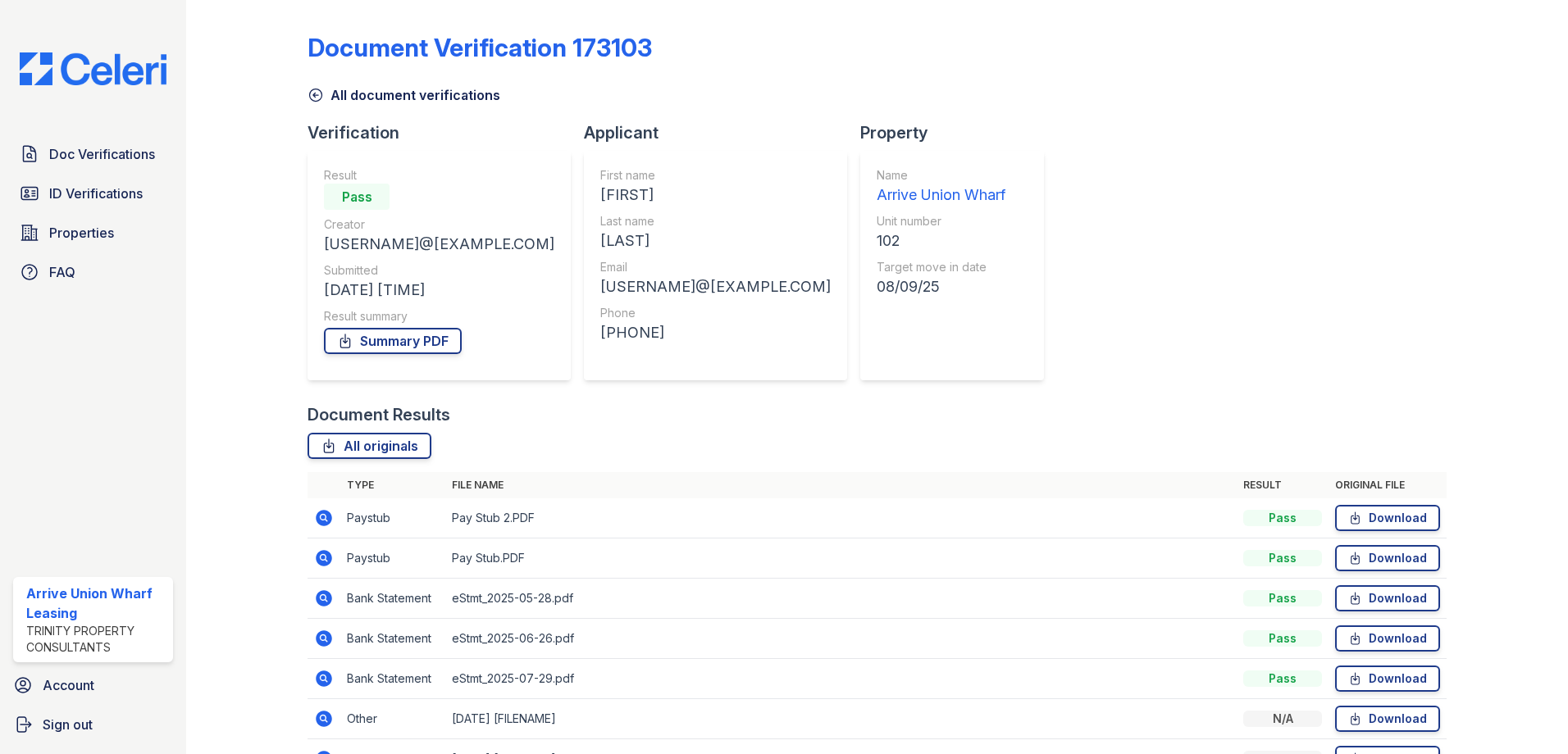 scroll, scrollTop: 0, scrollLeft: 0, axis: both 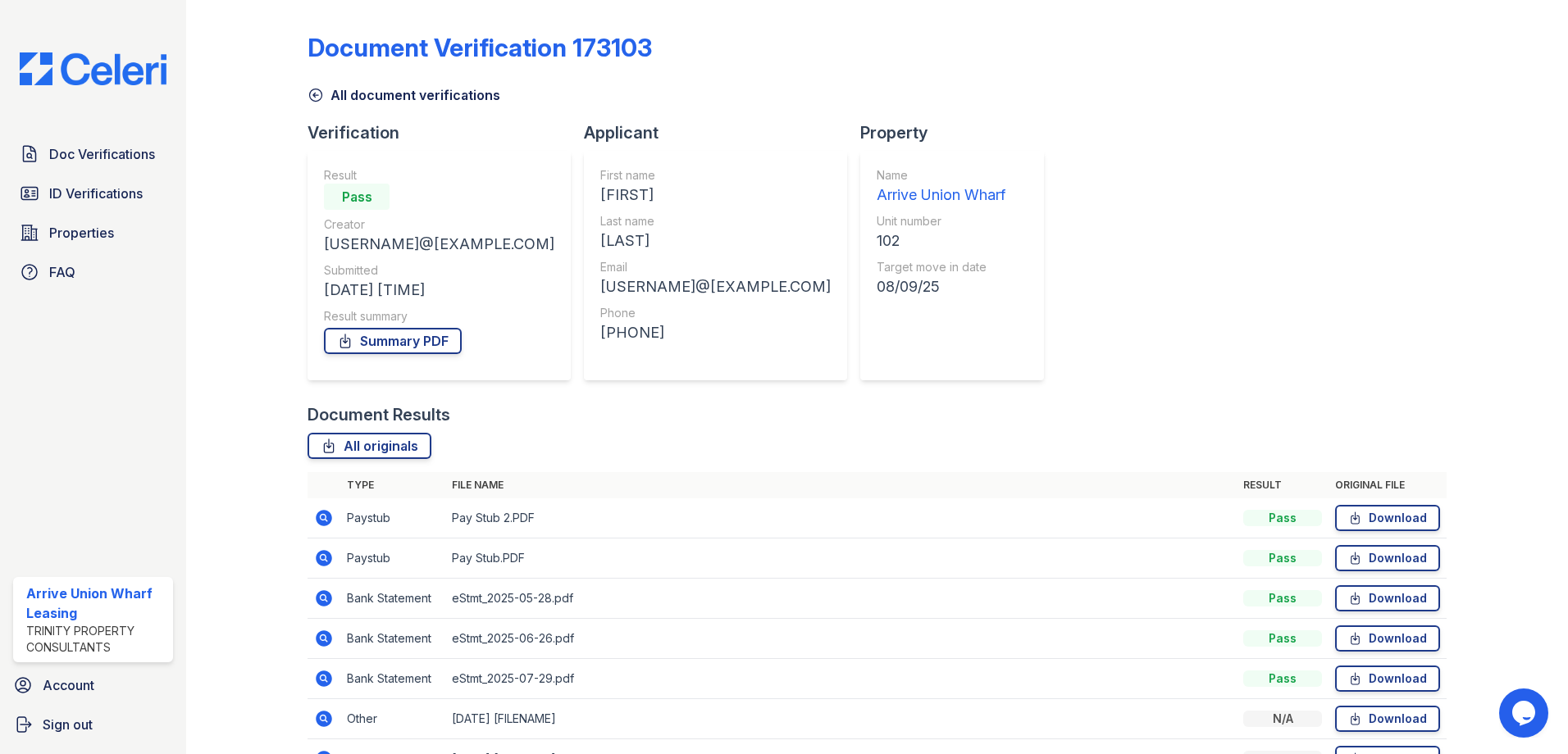 click 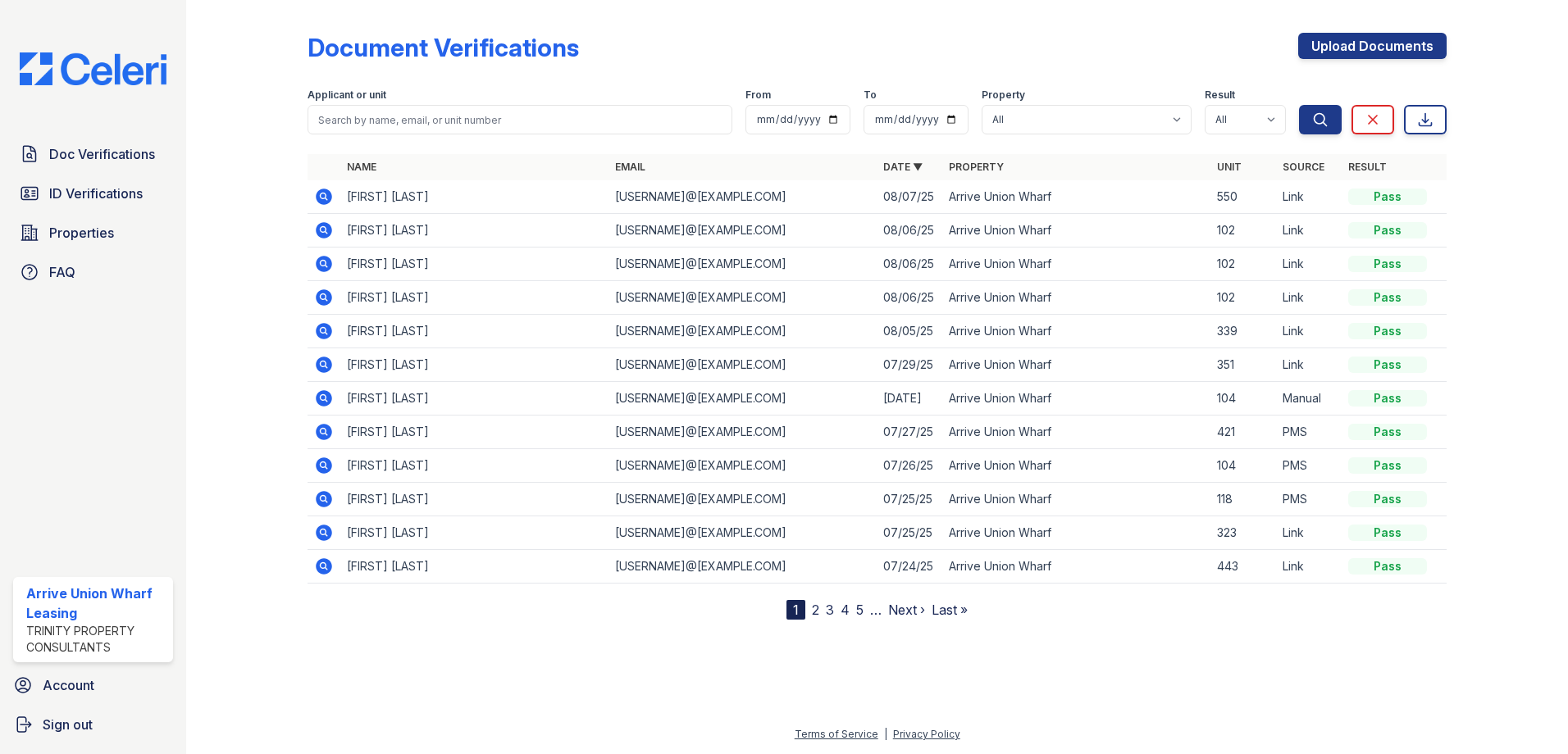 click 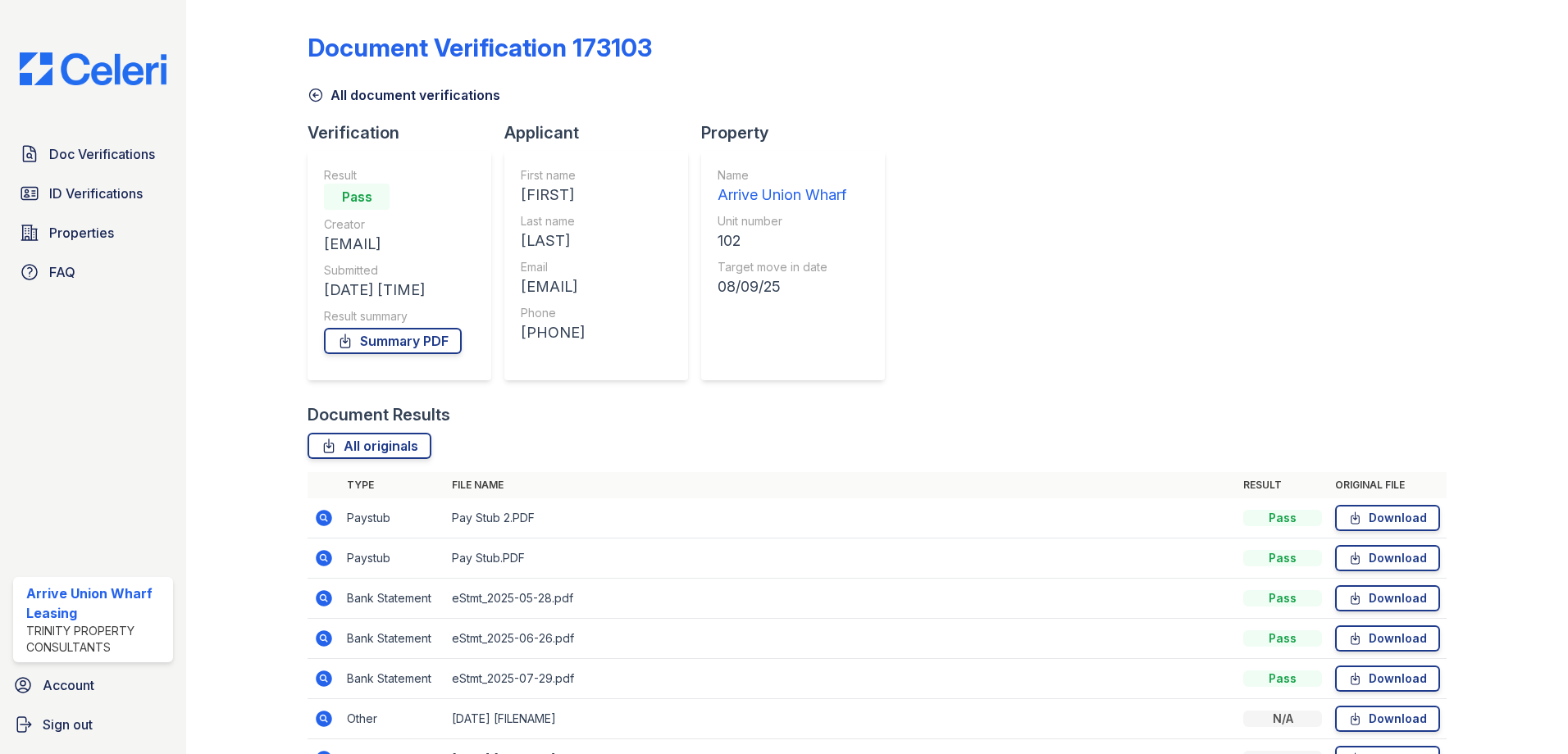 scroll, scrollTop: 0, scrollLeft: 0, axis: both 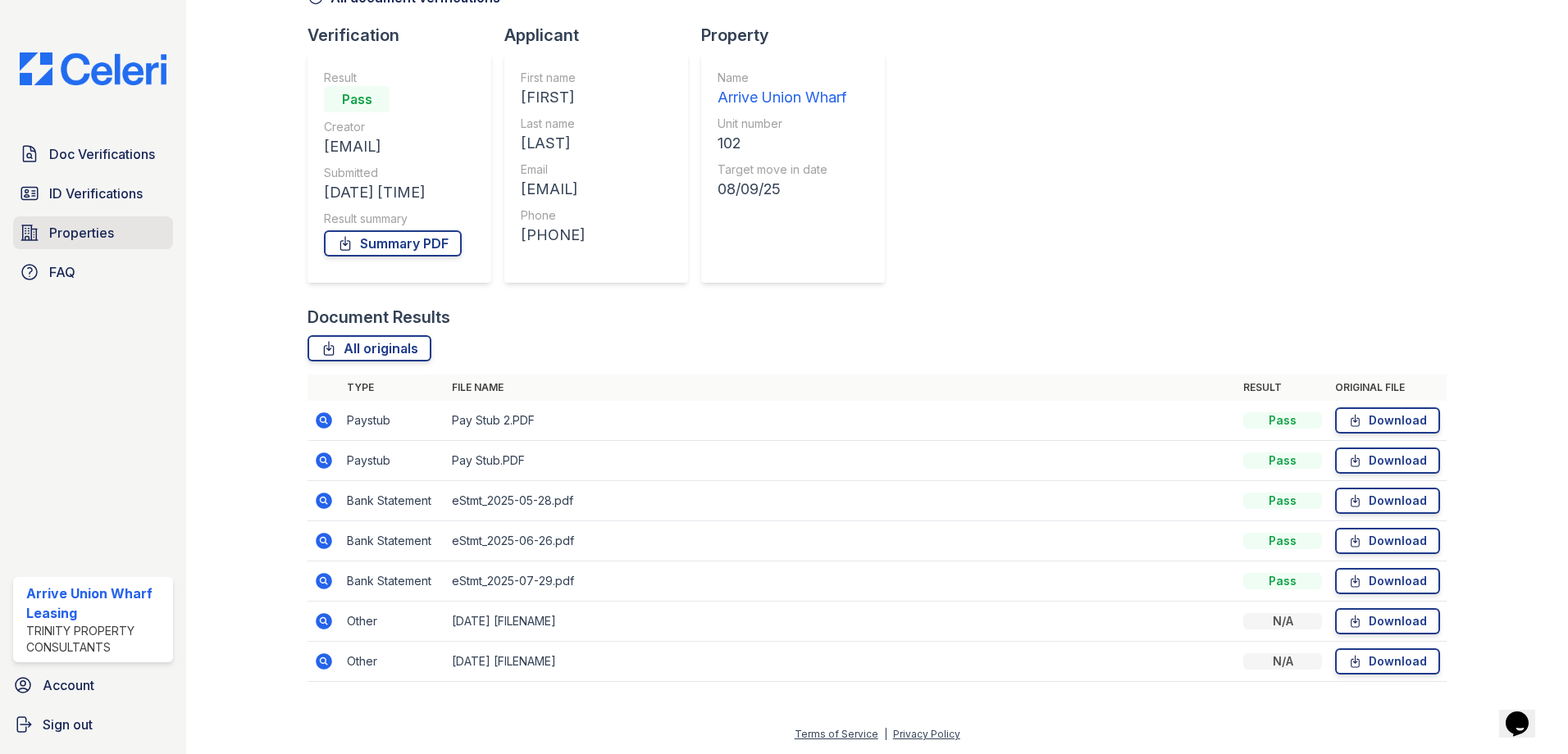 click on "Properties" at bounding box center (81, 233) 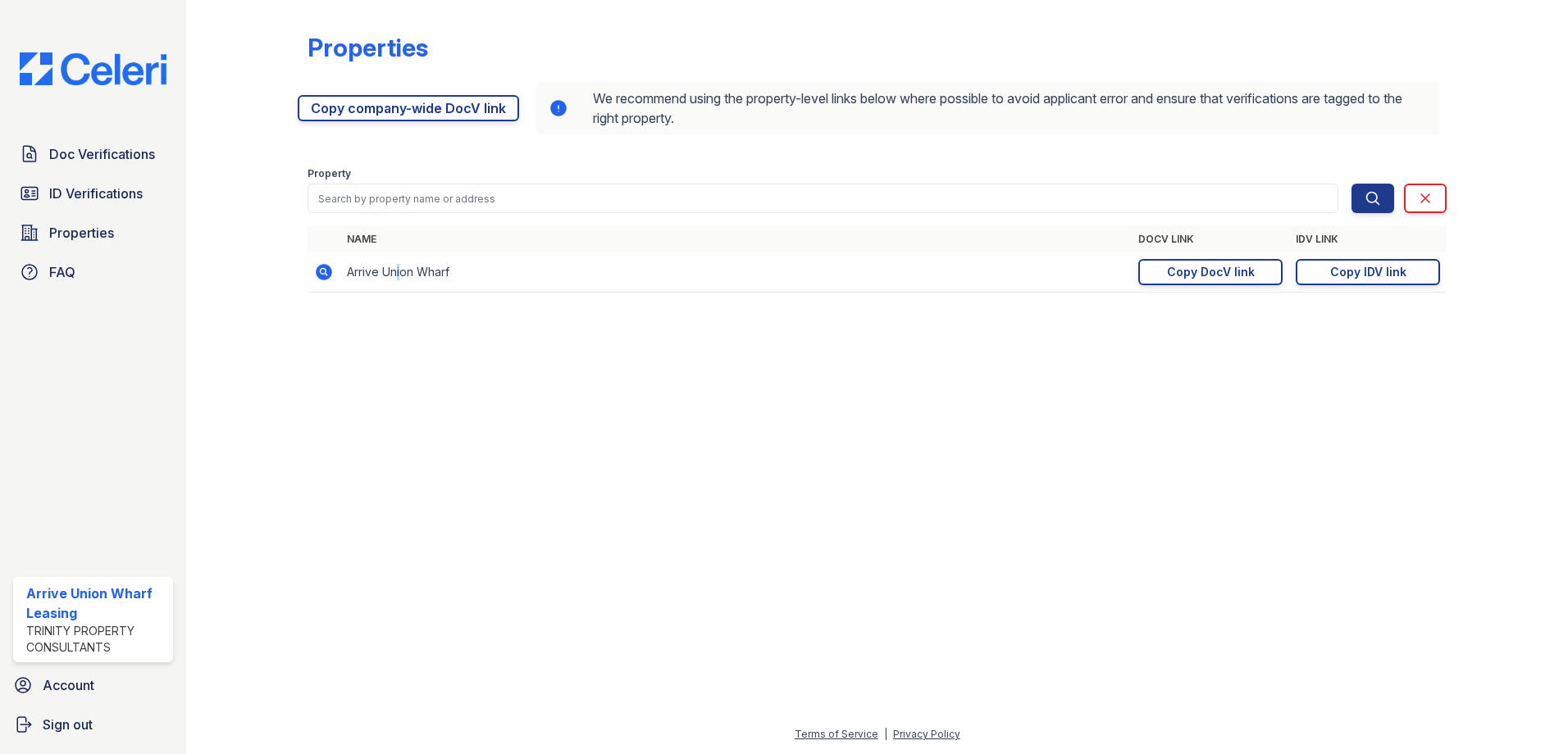 click on "Arrive Union Wharf" at bounding box center (736, 272) 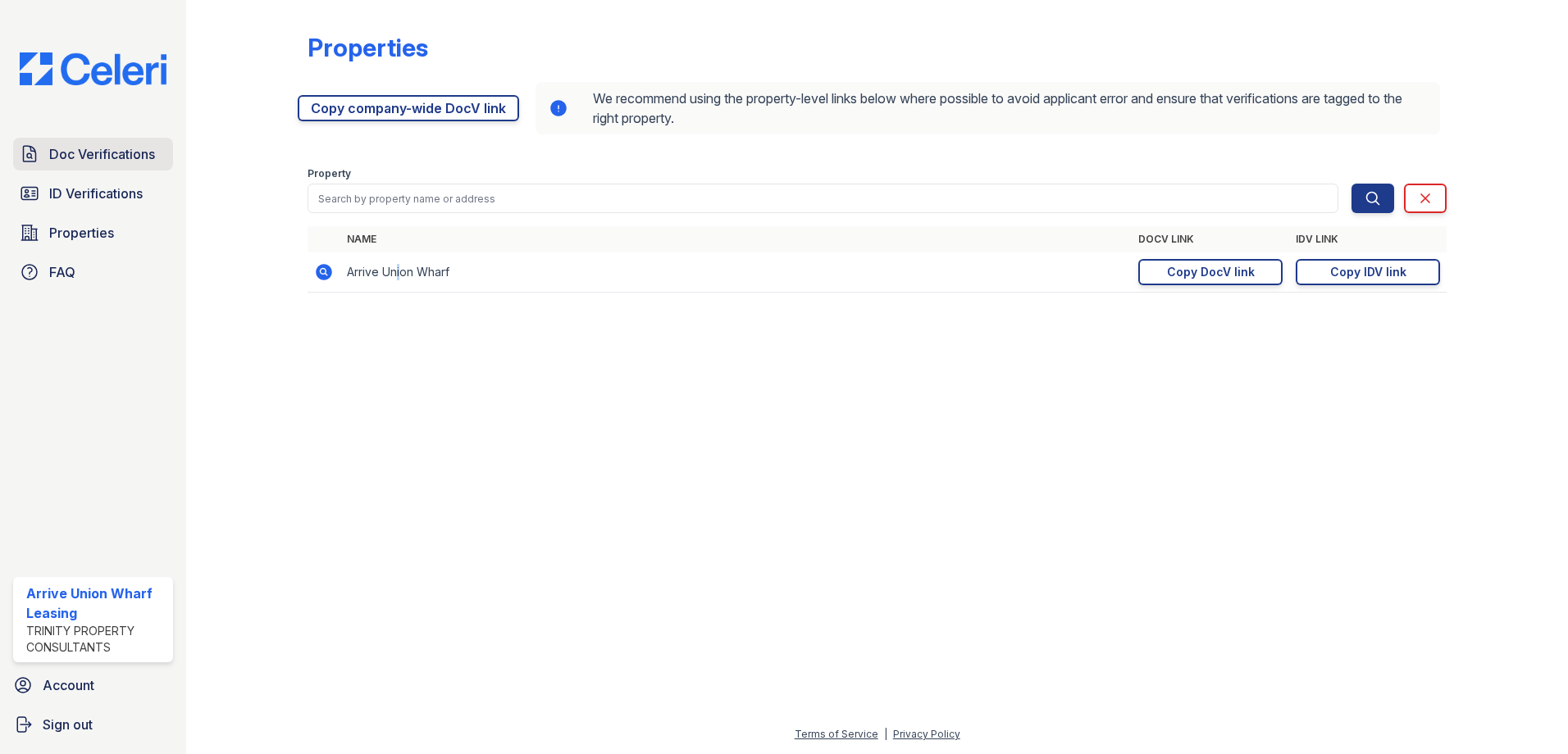 click on "Doc Verifications" at bounding box center [102, 154] 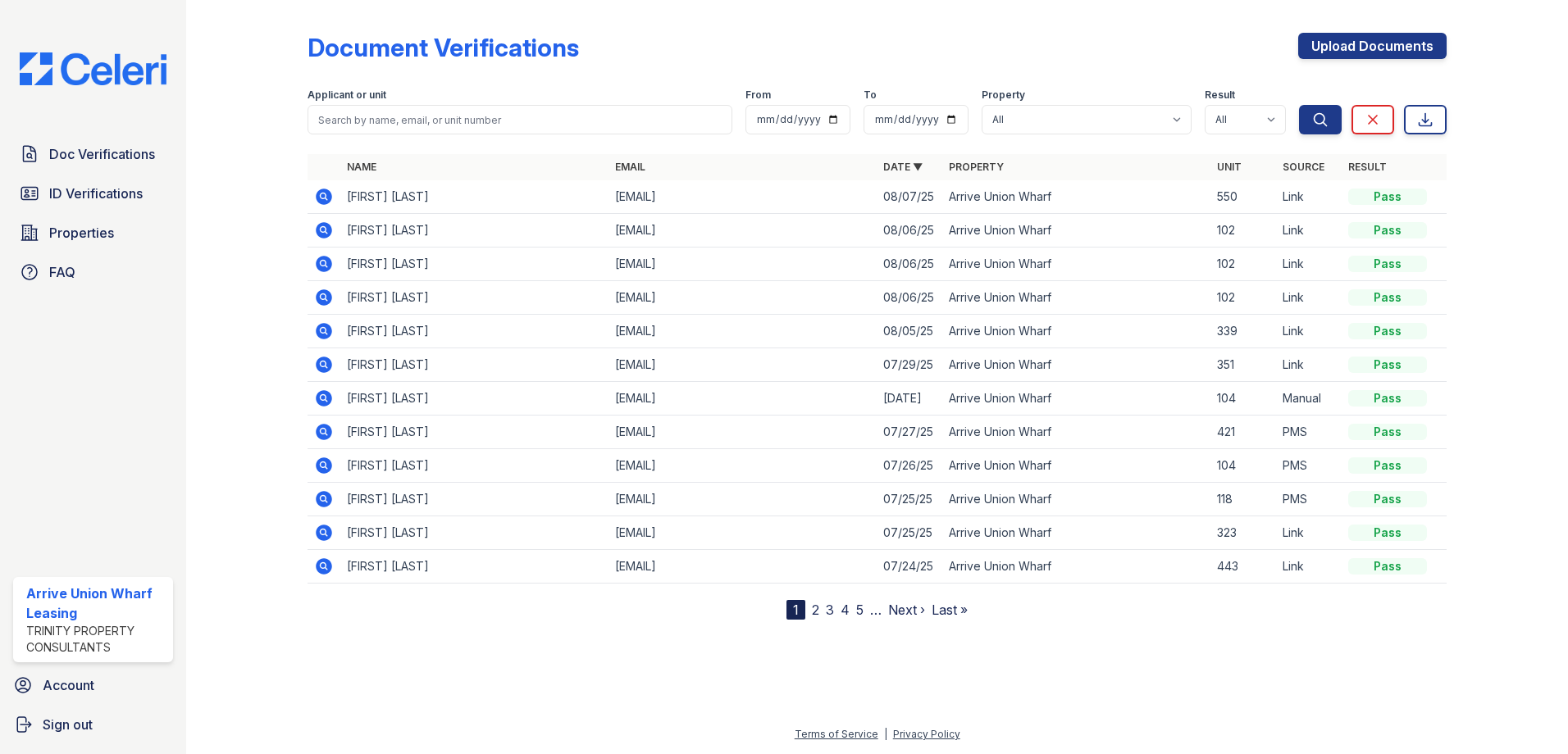 click 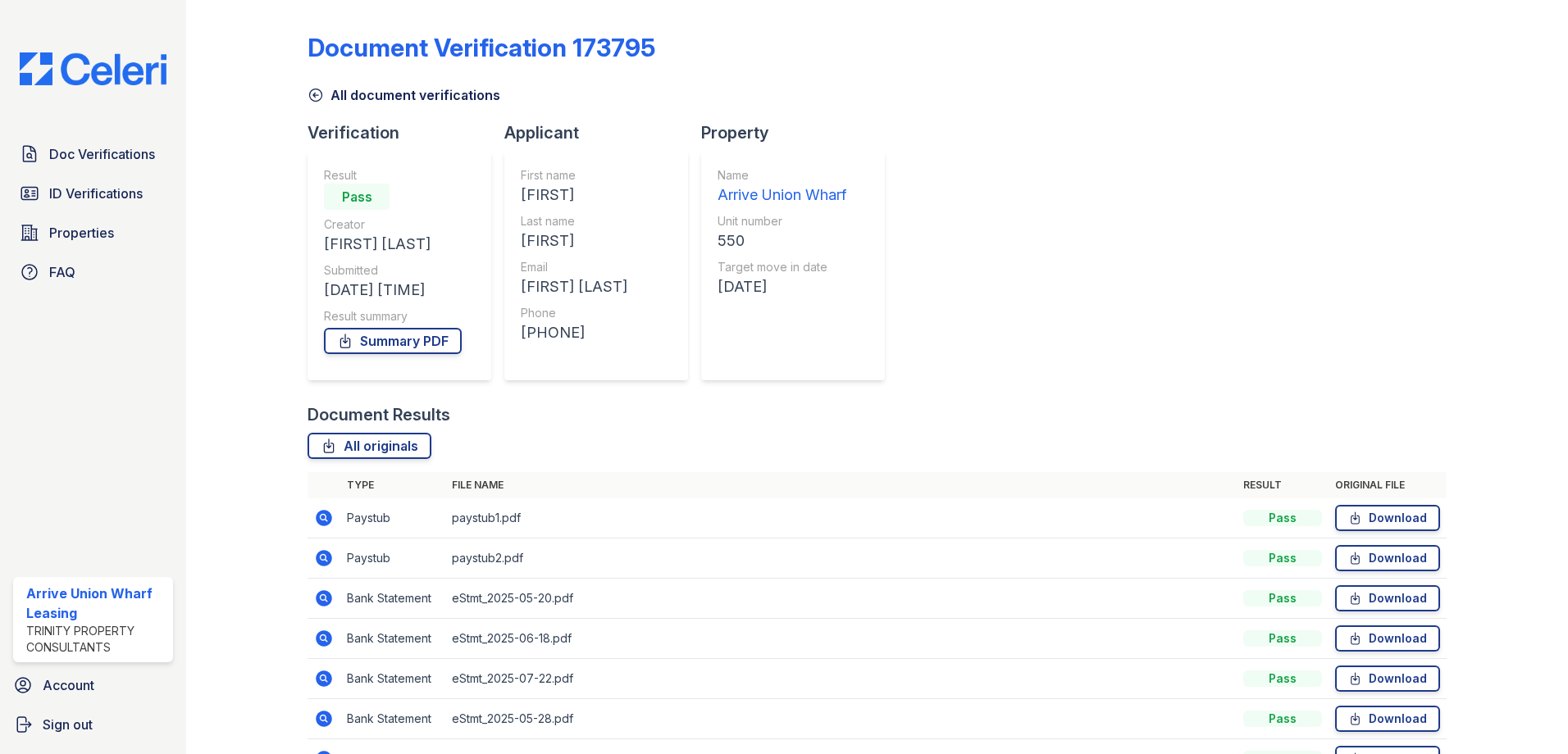 scroll, scrollTop: 0, scrollLeft: 0, axis: both 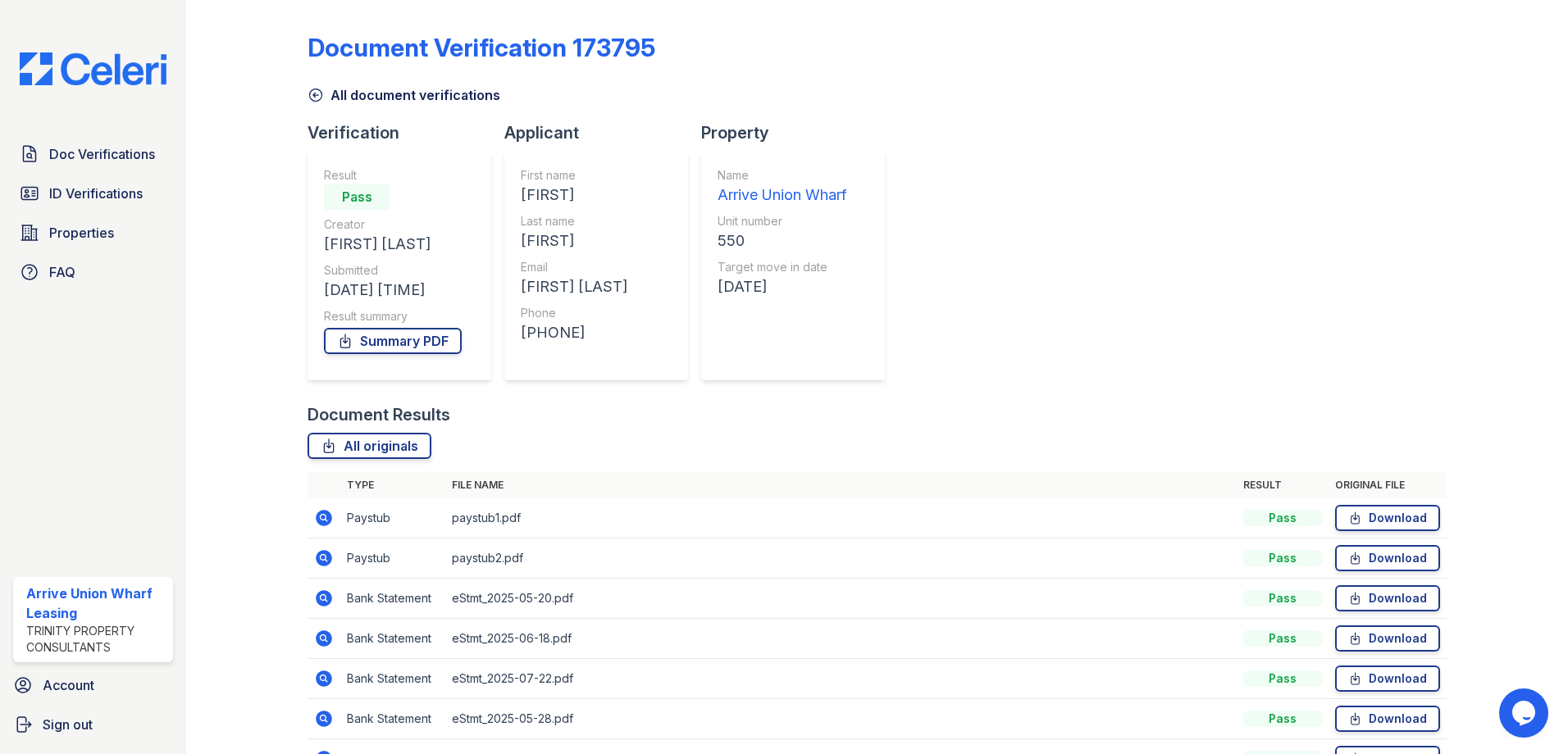 click 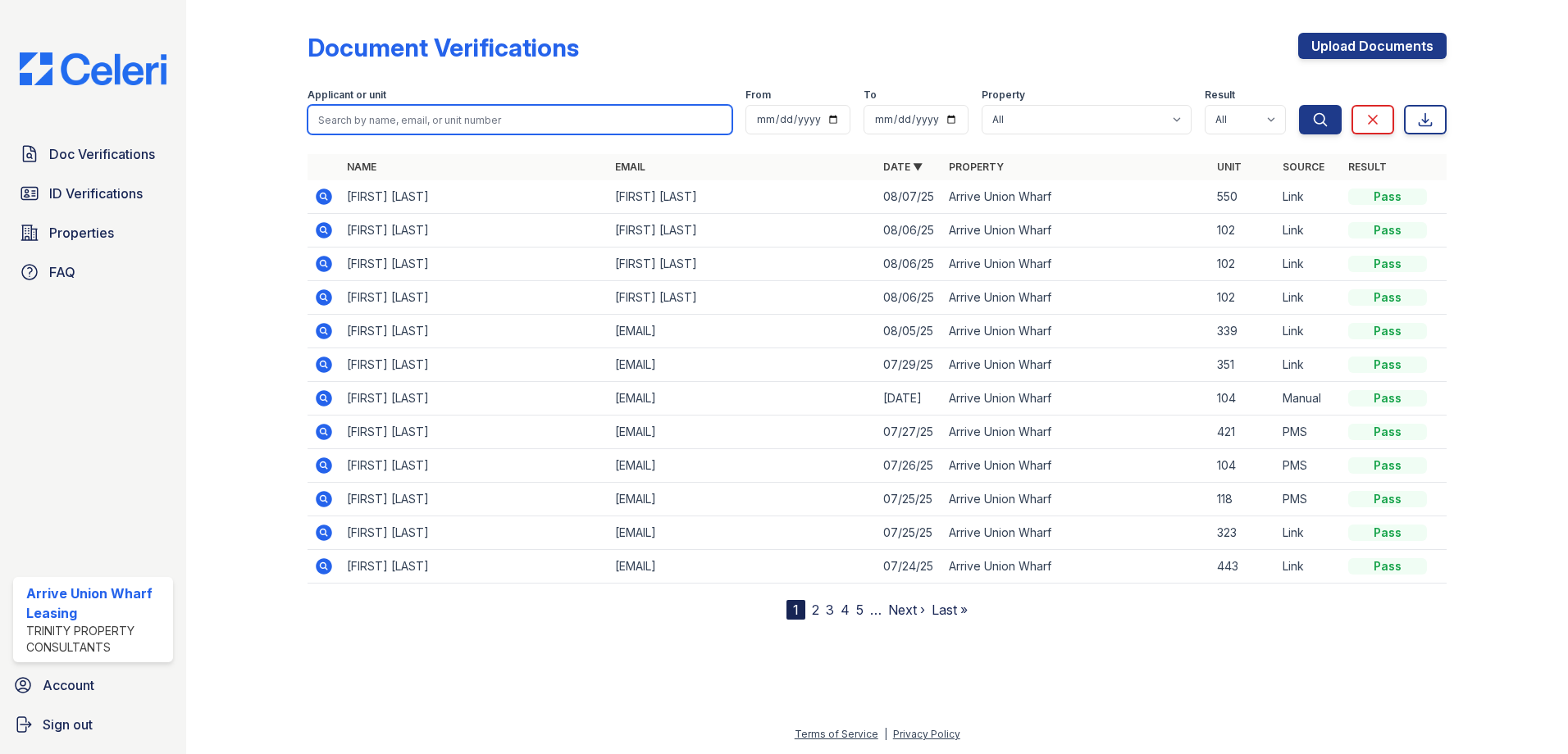 click at bounding box center (520, 120) 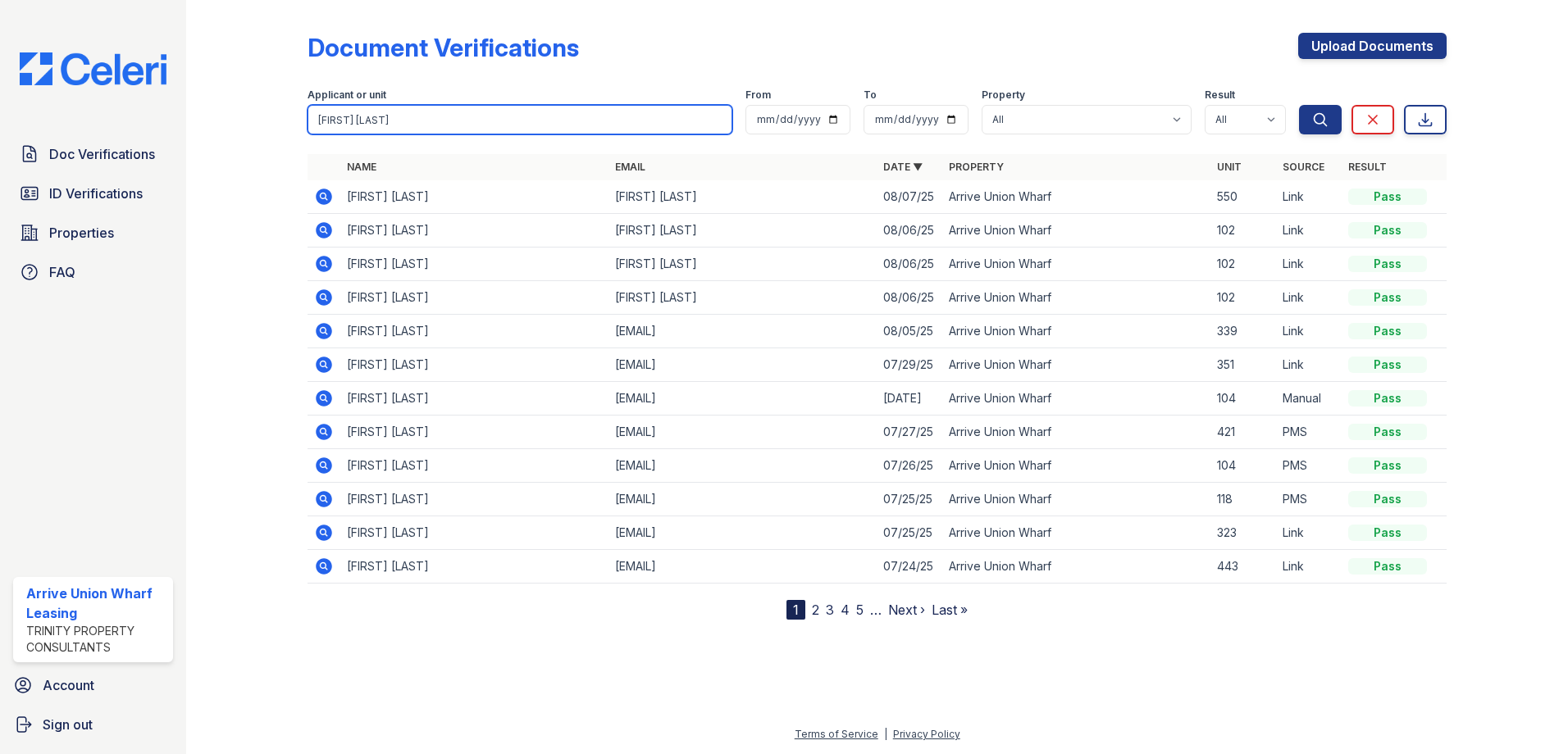 type on "Daniel Stern" 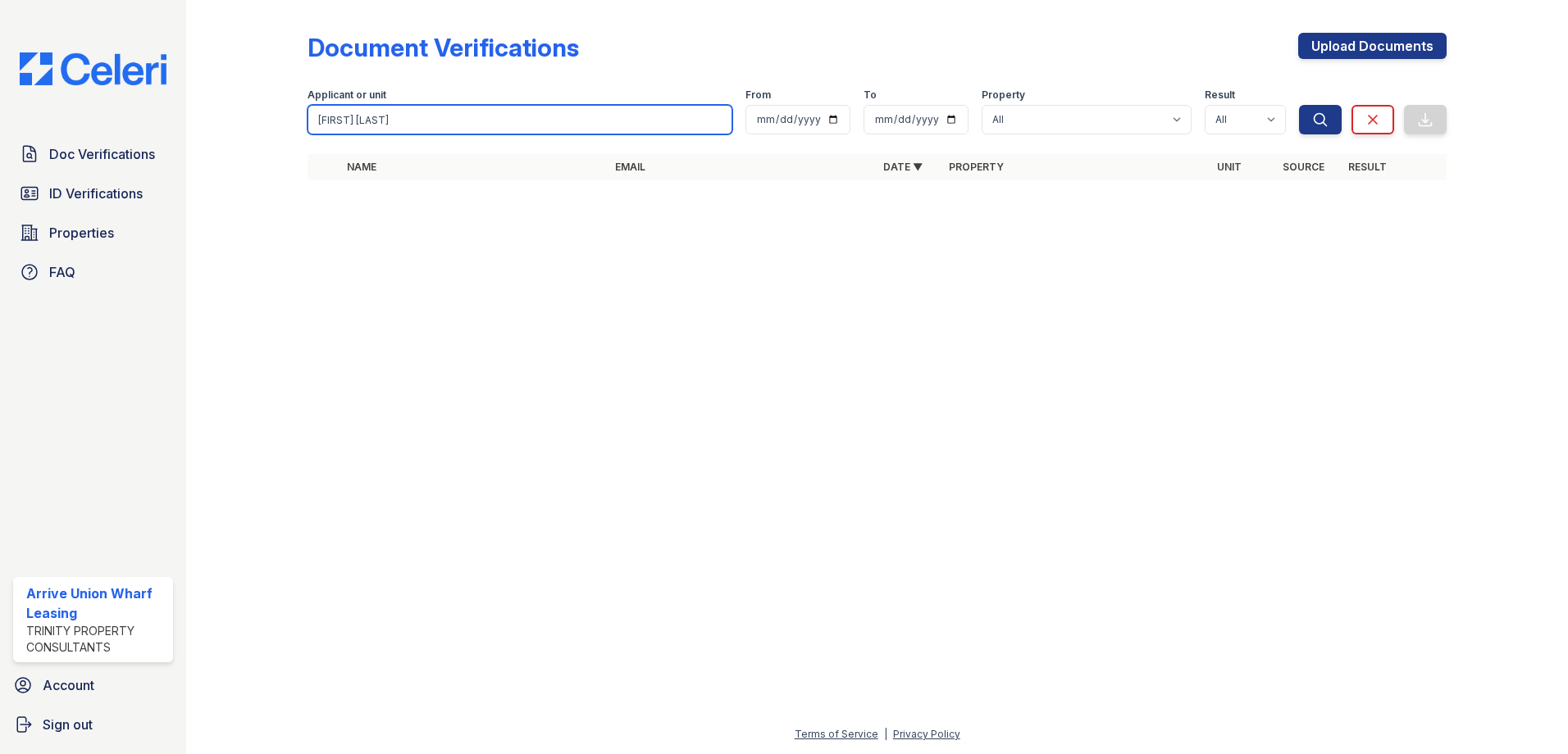 click on "Daniel Stern" at bounding box center (520, 120) 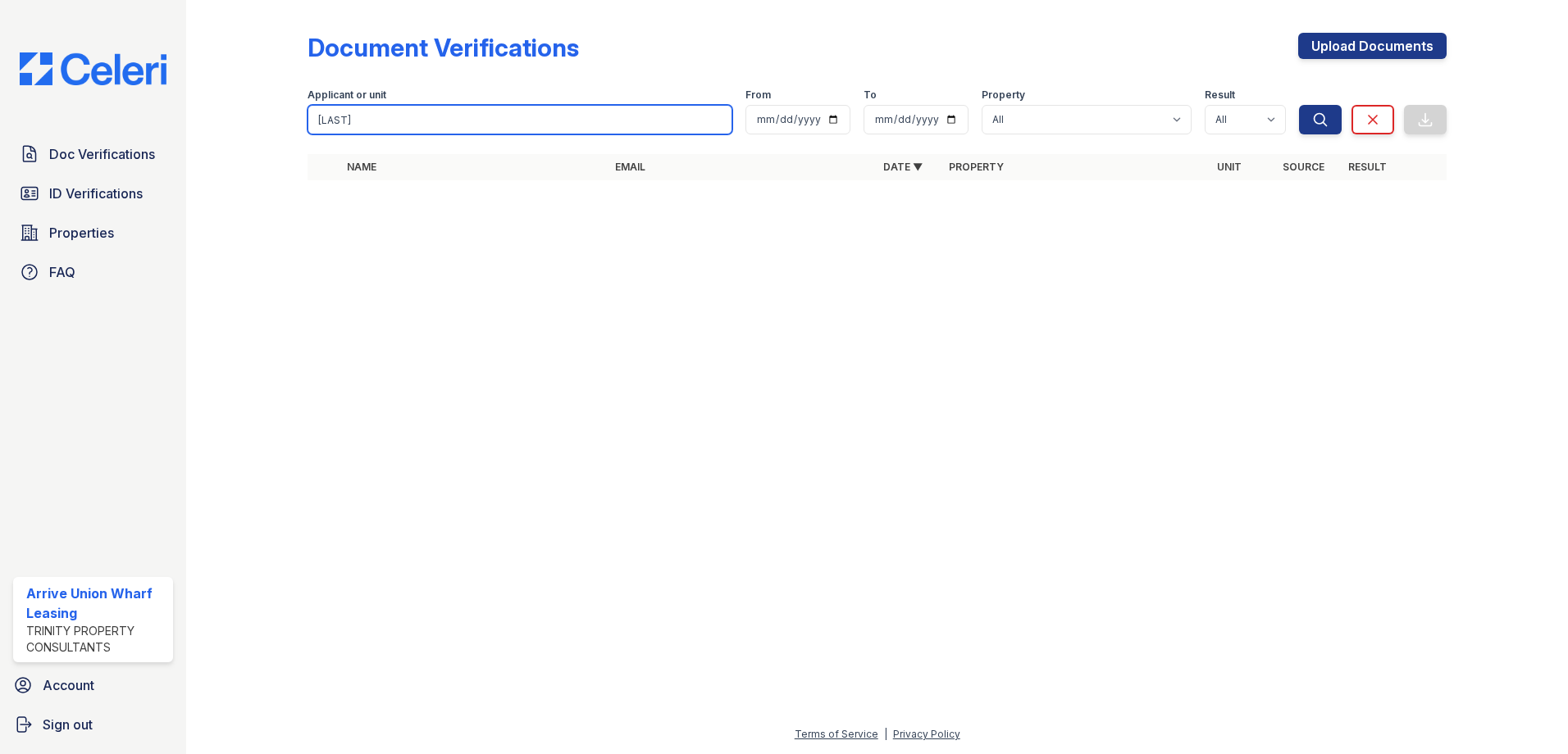 type on "[LAST]" 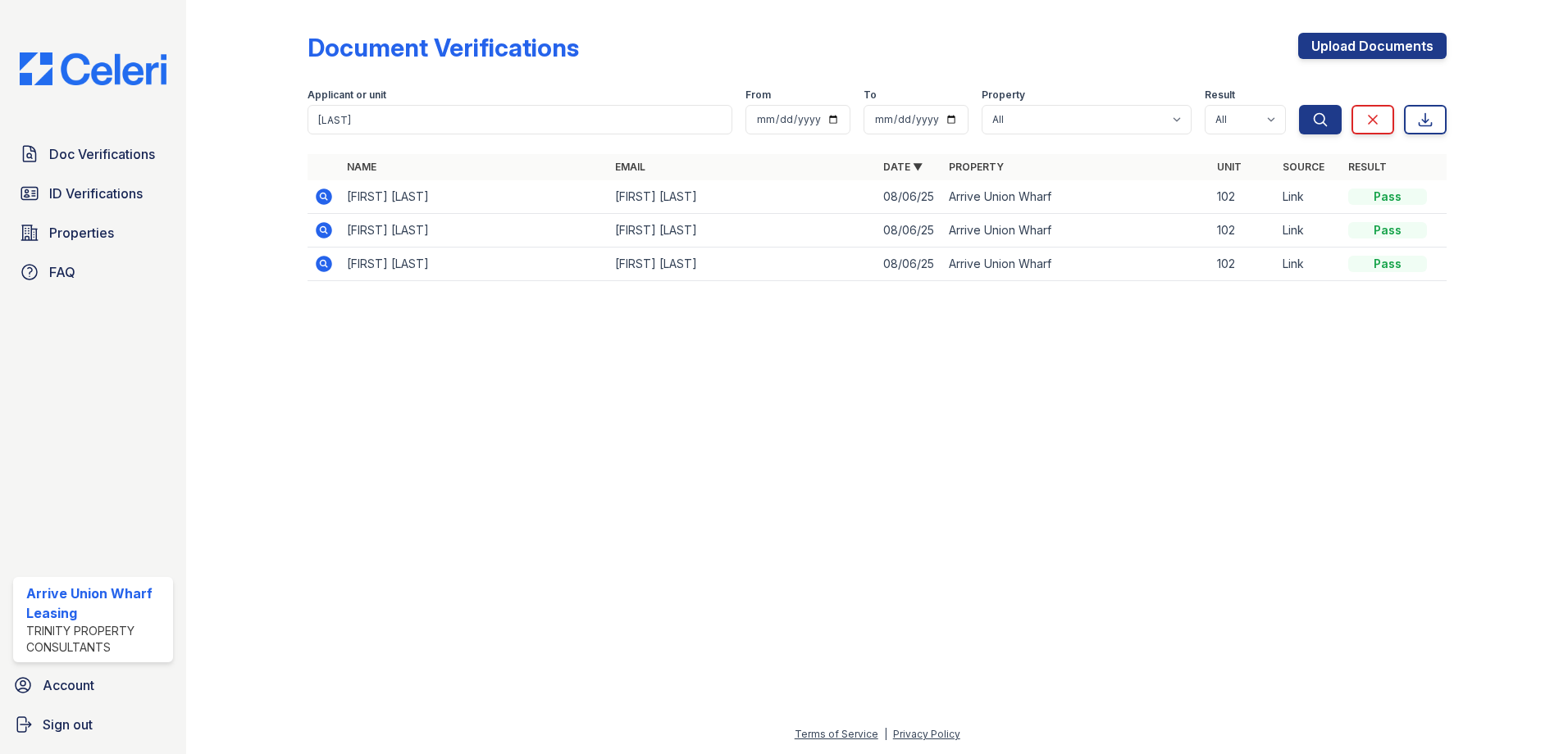 click 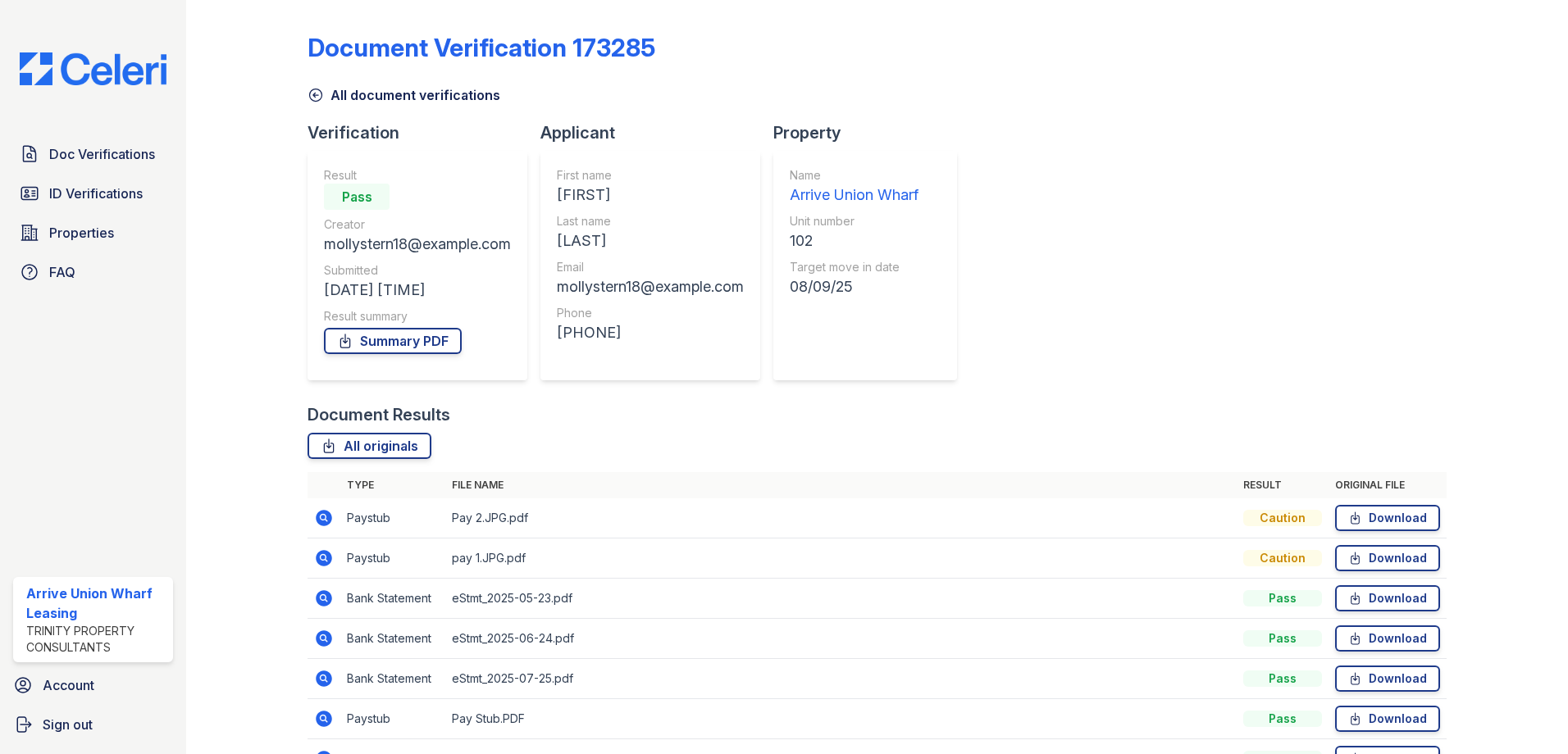 scroll, scrollTop: 0, scrollLeft: 0, axis: both 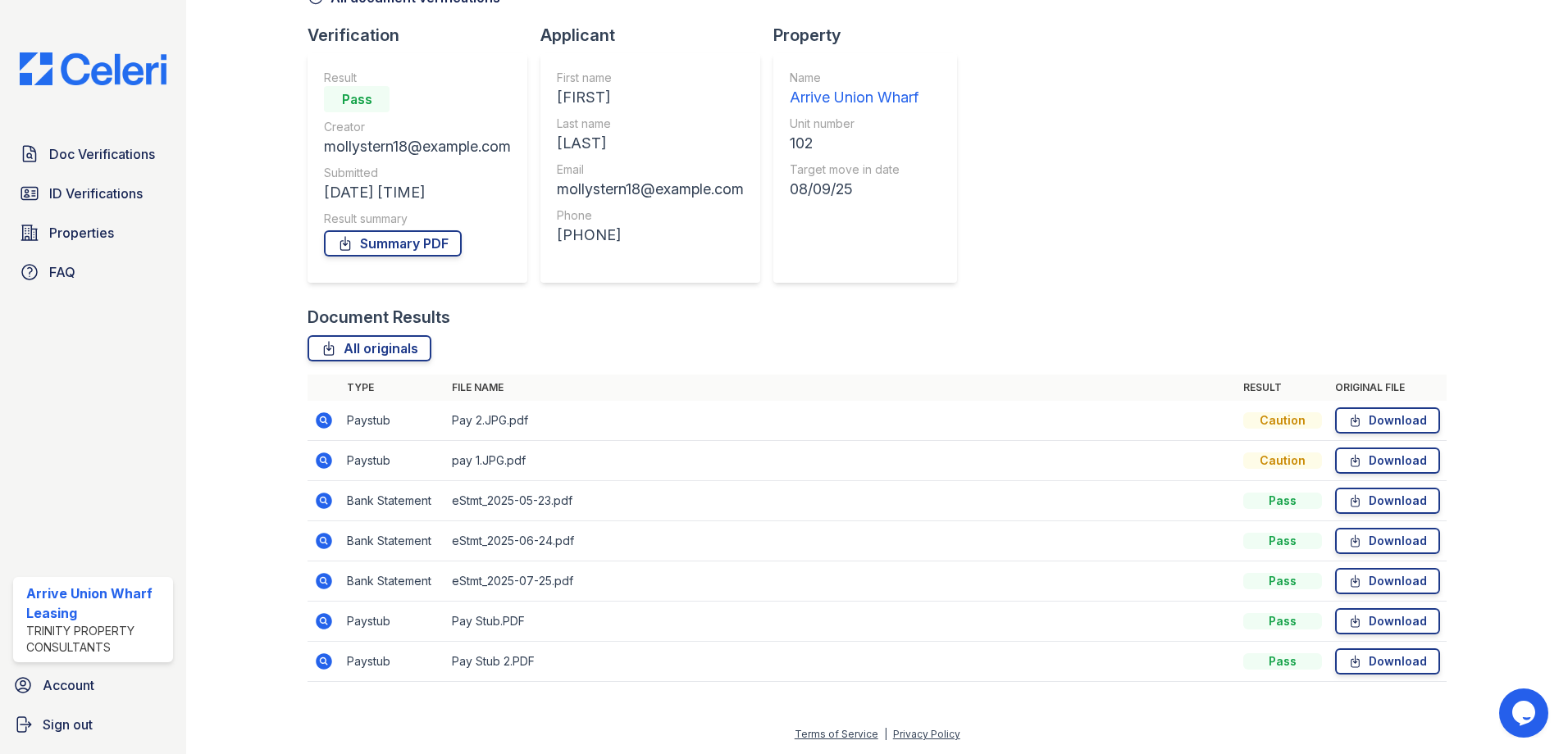 click 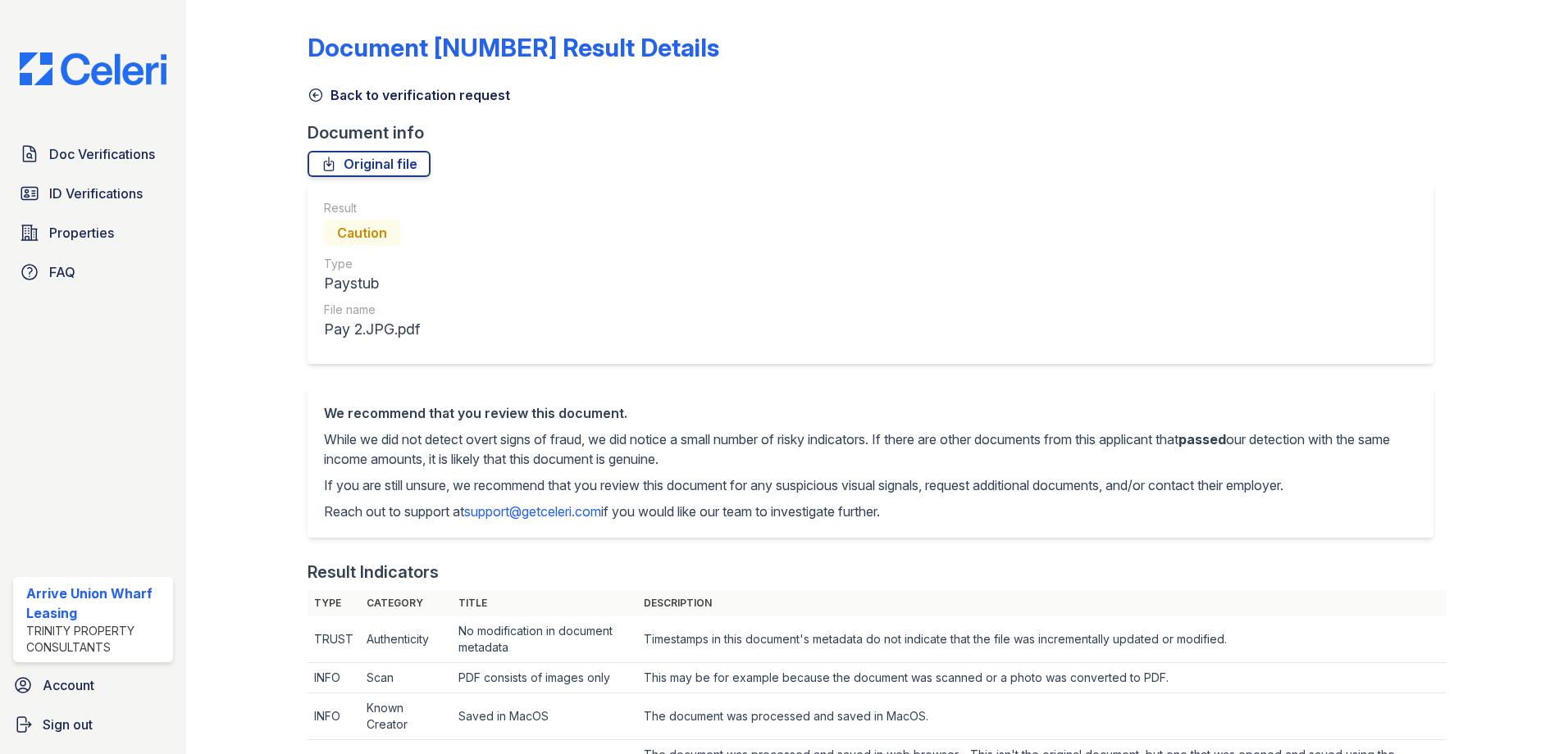 scroll, scrollTop: 0, scrollLeft: 0, axis: both 